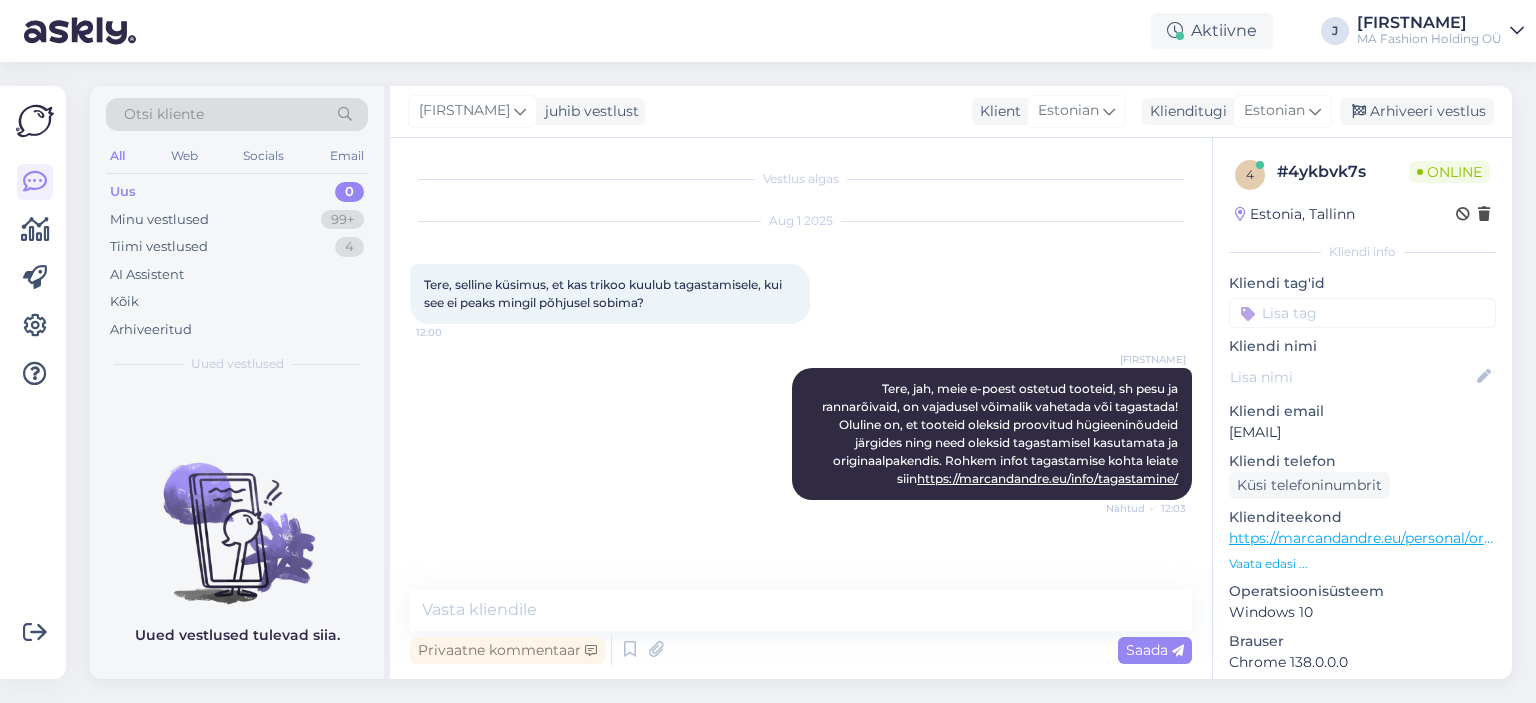scroll, scrollTop: 0, scrollLeft: 0, axis: both 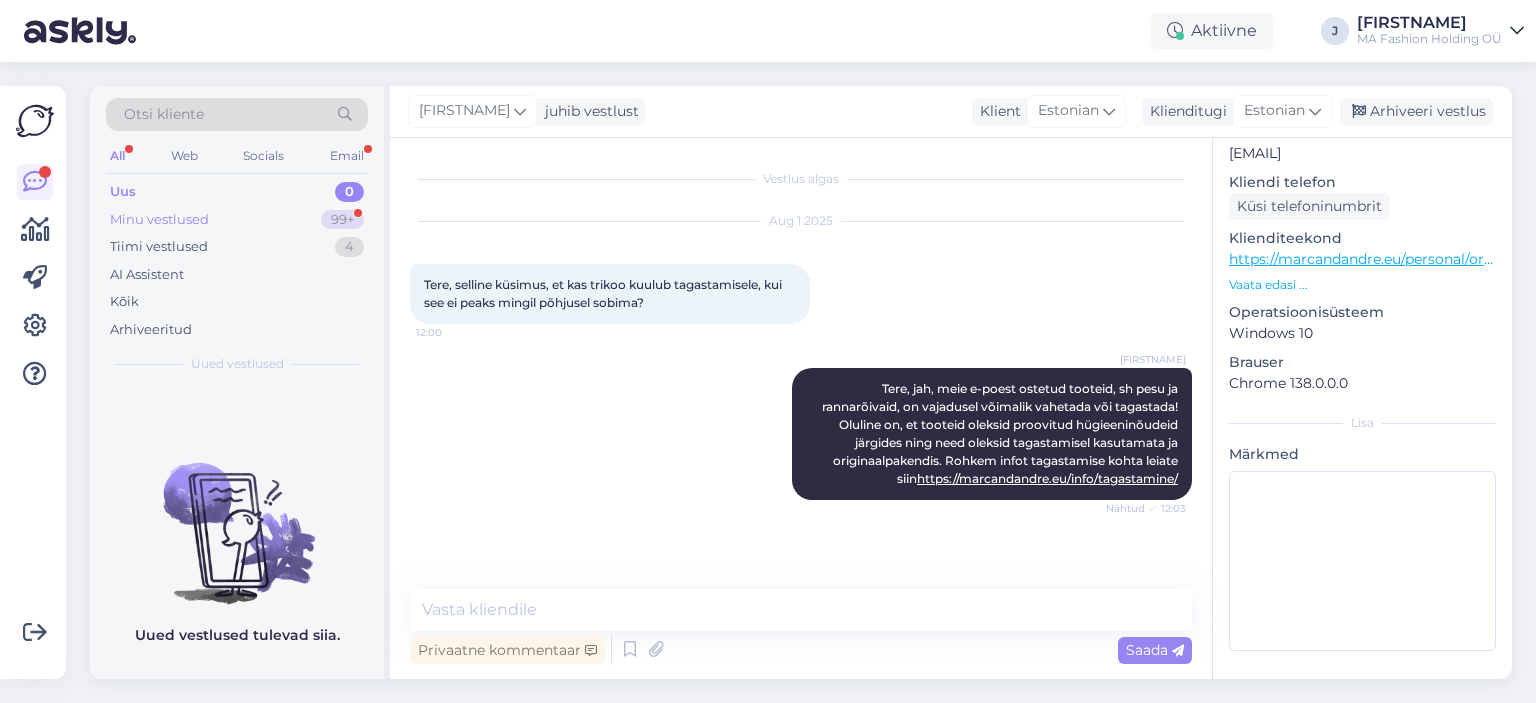 click on "Minu vestlused 99+" at bounding box center (237, 220) 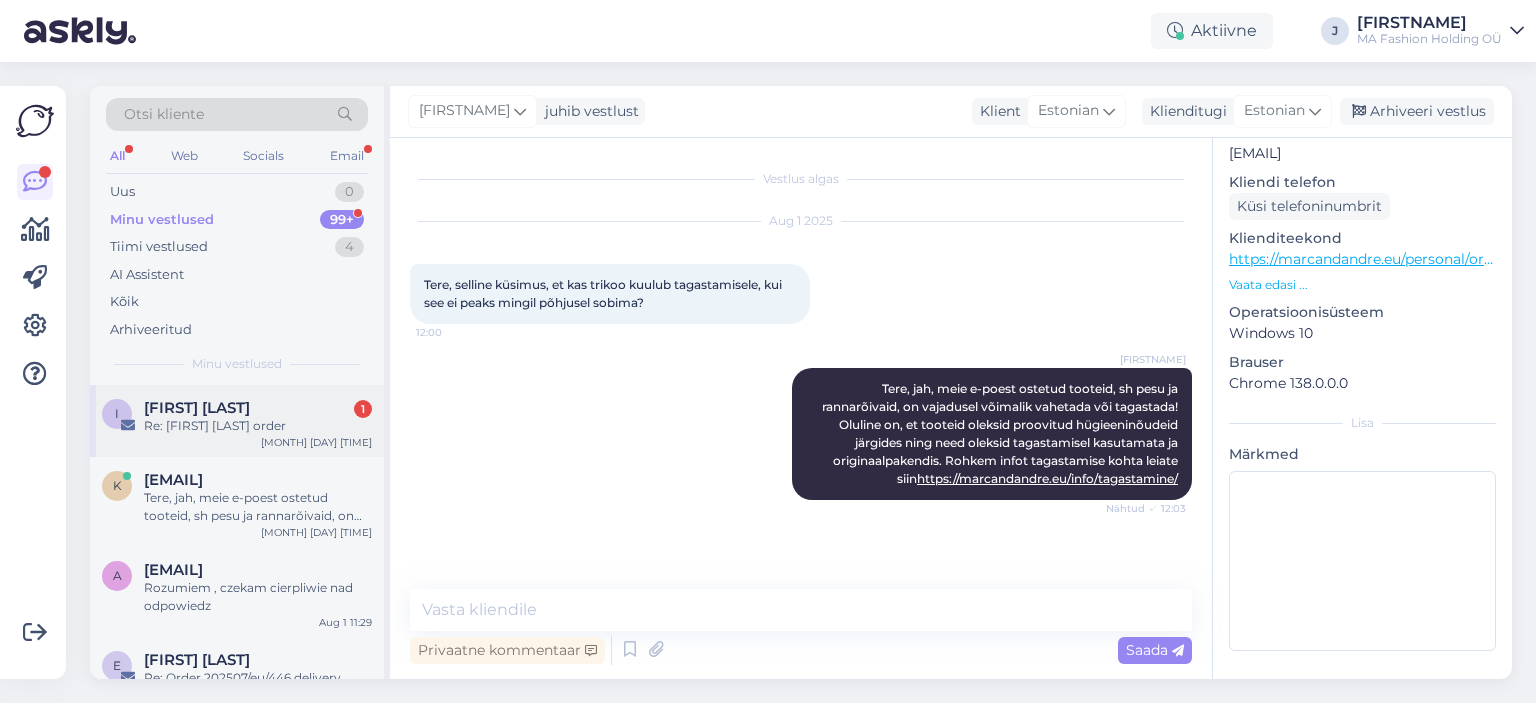 click on "[FIRST] [LAST] 1" at bounding box center [258, 408] 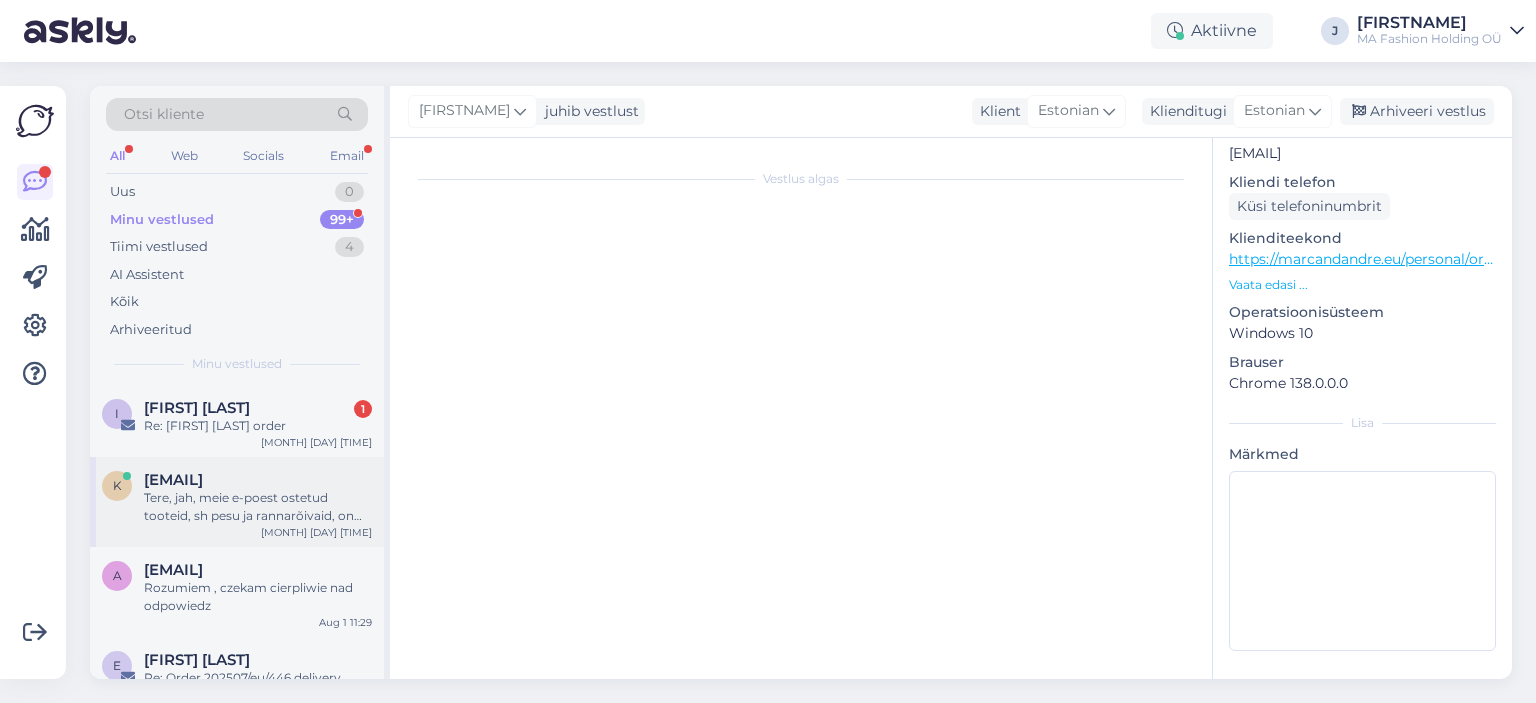 scroll, scrollTop: 277, scrollLeft: 0, axis: vertical 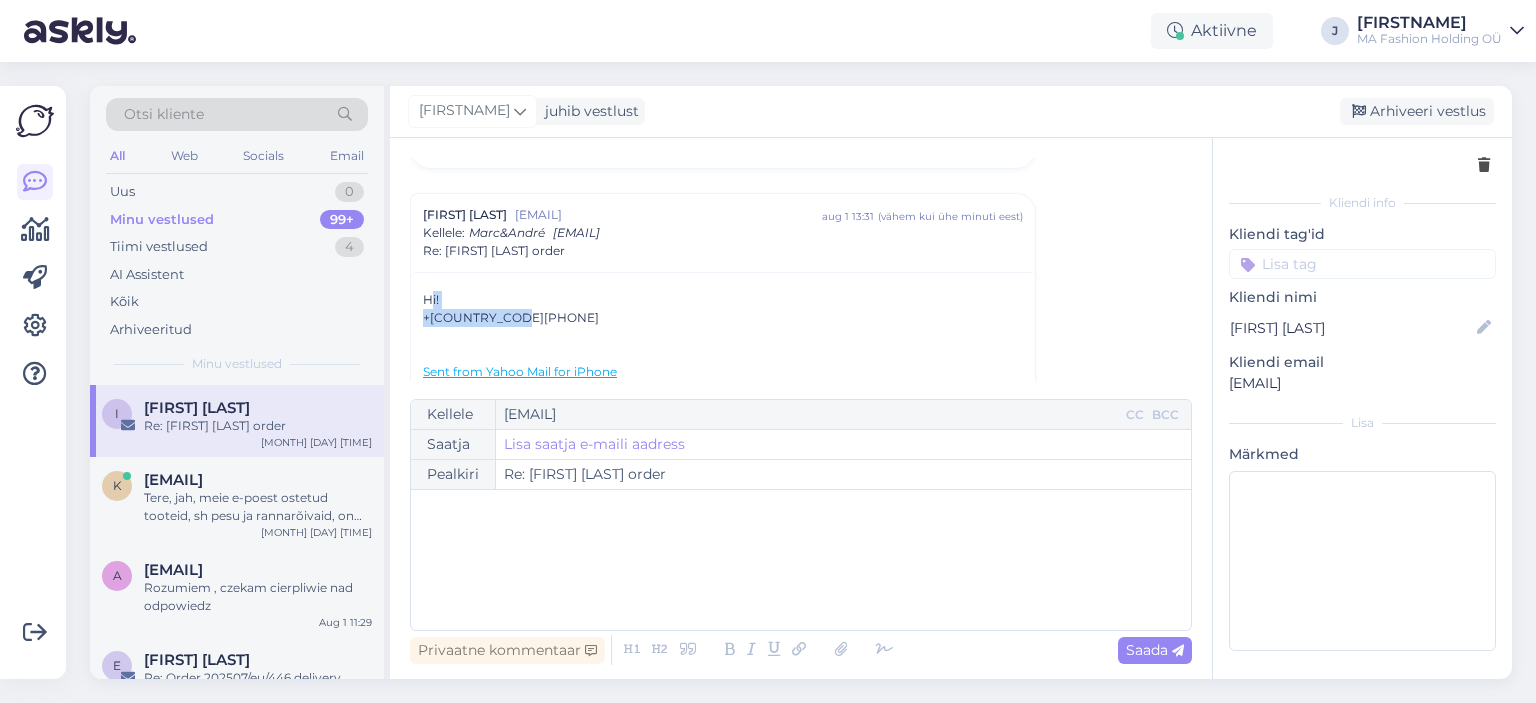 drag, startPoint x: 512, startPoint y: 319, endPoint x: 392, endPoint y: 298, distance: 121.82365 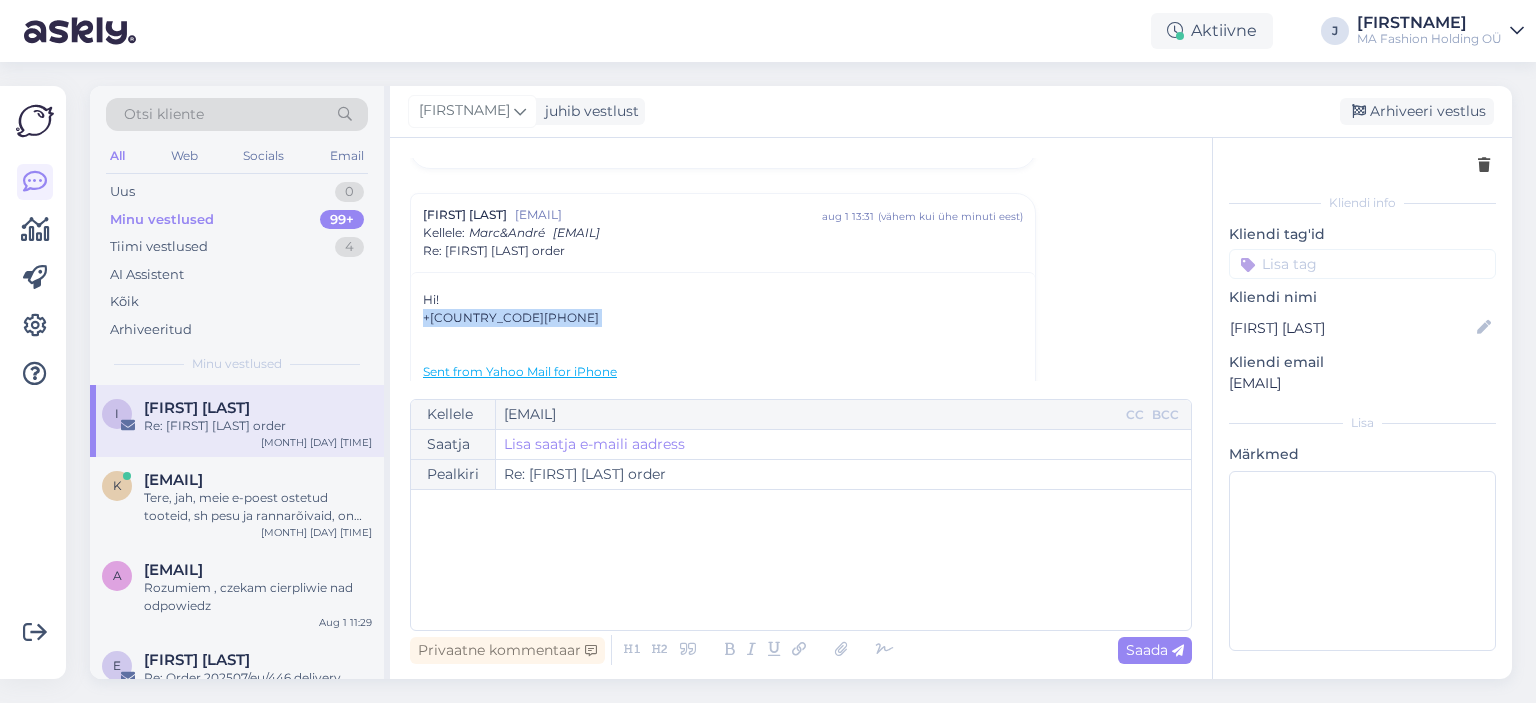 click on "+447422537717 Sent from Yahoo Mail for iPhone On [DAY], [MONTH] [DAY], [YEAR], [TIME], [EMAIL] wrote: Dear [FIRST],
The package is ready to be sent out, but we cannot send it without your phone number. Please let me know as soon as possible.
Thank you in advance!
Heade soovidega / Warm regards,
Jekaterina Klienditoe spetsialist / Customer support specialist
📞 +3726506668 ✉️ [EMAIL] 🌐 www.marcandandre.eu
On [DAY], [MONTH] [DAY], [YEAR] at [TIME], [EMAIL] wrote: Hello,
Please let me know your contact phone number.
Heade soovidega / Warm regards,
Jekaterina Klienditoe spetsialist / Customer support specialist
📞 +3726506668 ✉️ [EMAIL] 🌐 www.marcandandre.eu
On [DAY], [MONTH] [DAY], [YEAR] at [TIME], [FIRST] [LAST] [EMAIL] wrote: Hello! The payment is done. Please send to UK [FIRST] [LAST] [NUMBER] [STREET] [CITY] [POSTAL CODE]
Kälina
📞 +3726506668" at bounding box center [723, 1648] 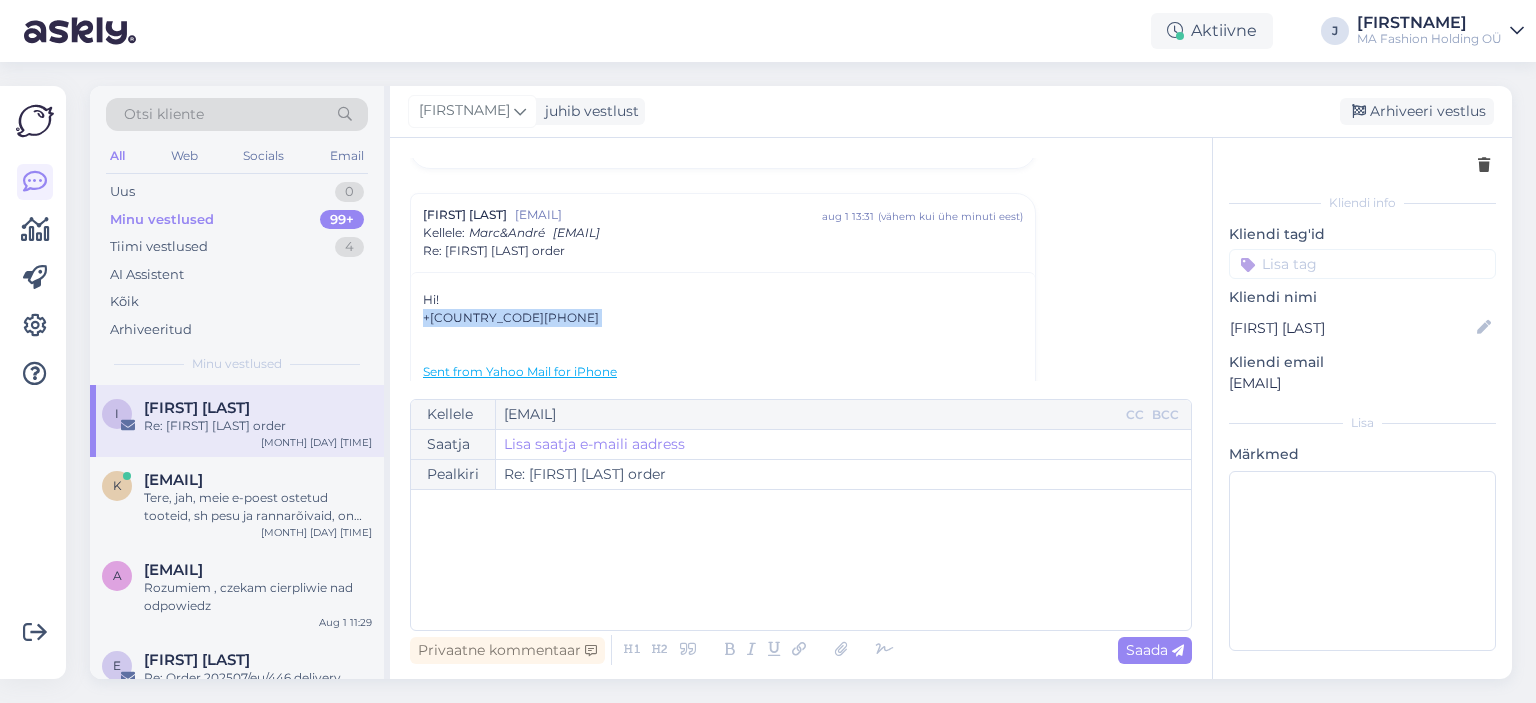 copy on "+[COUNTRY_CODE][PHONE]" 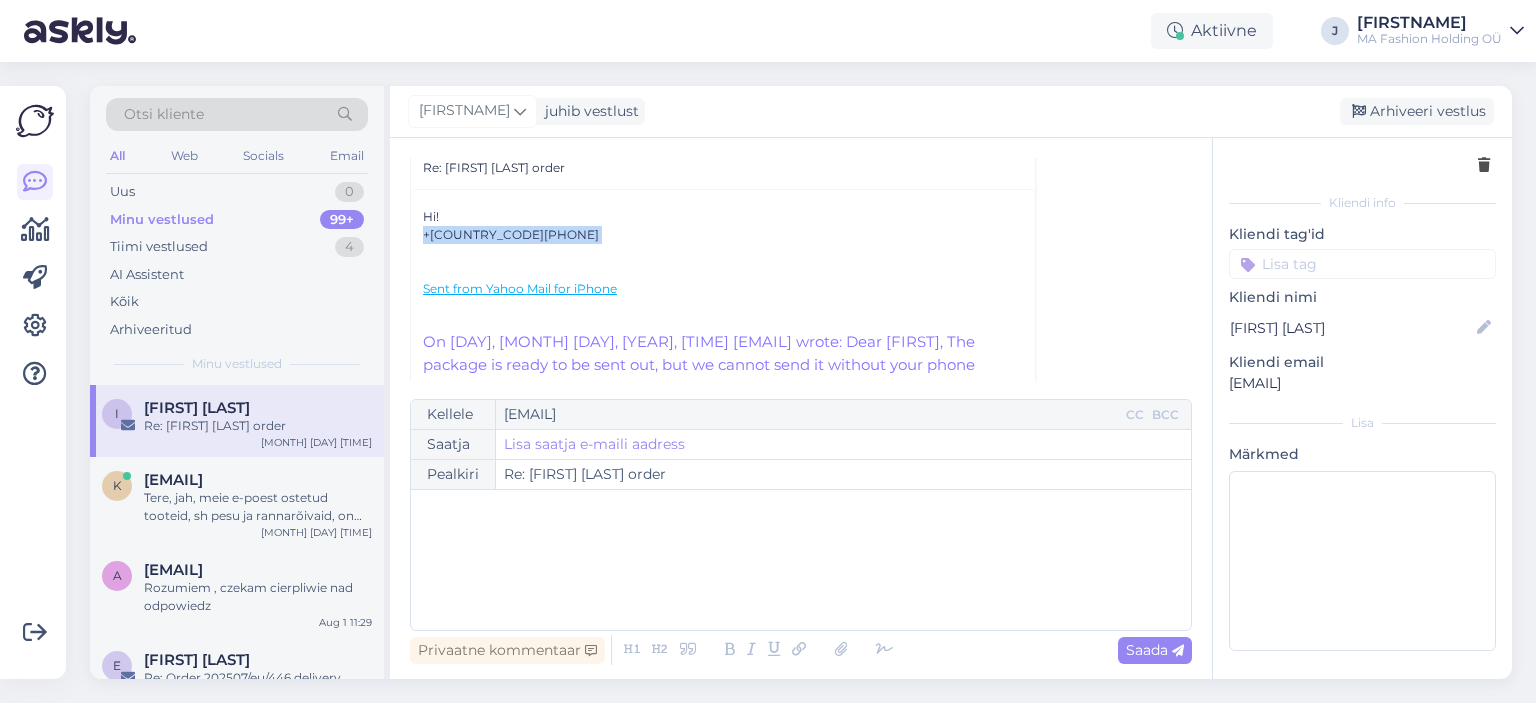 scroll, scrollTop: 277, scrollLeft: 0, axis: vertical 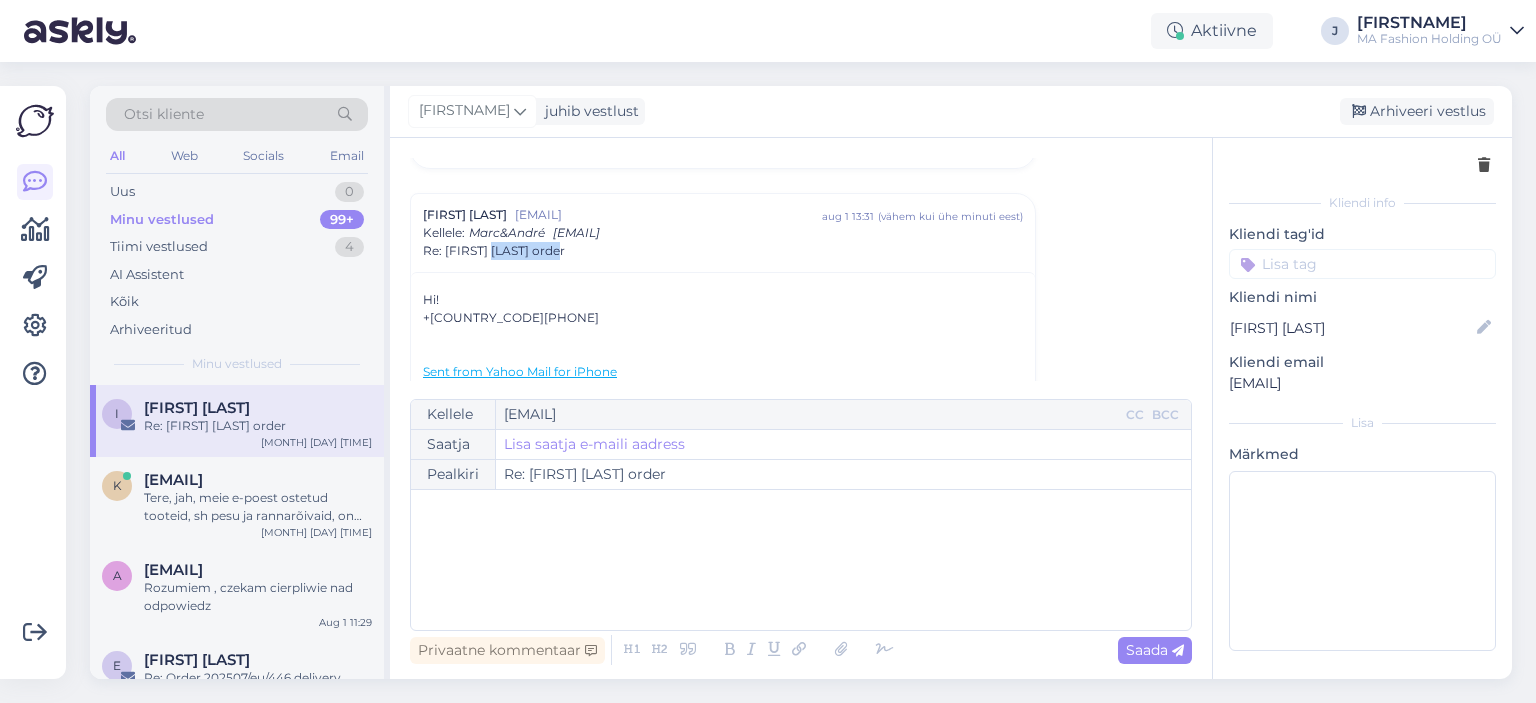 drag, startPoint x: 567, startPoint y: 248, endPoint x: 500, endPoint y: 252, distance: 67.11929 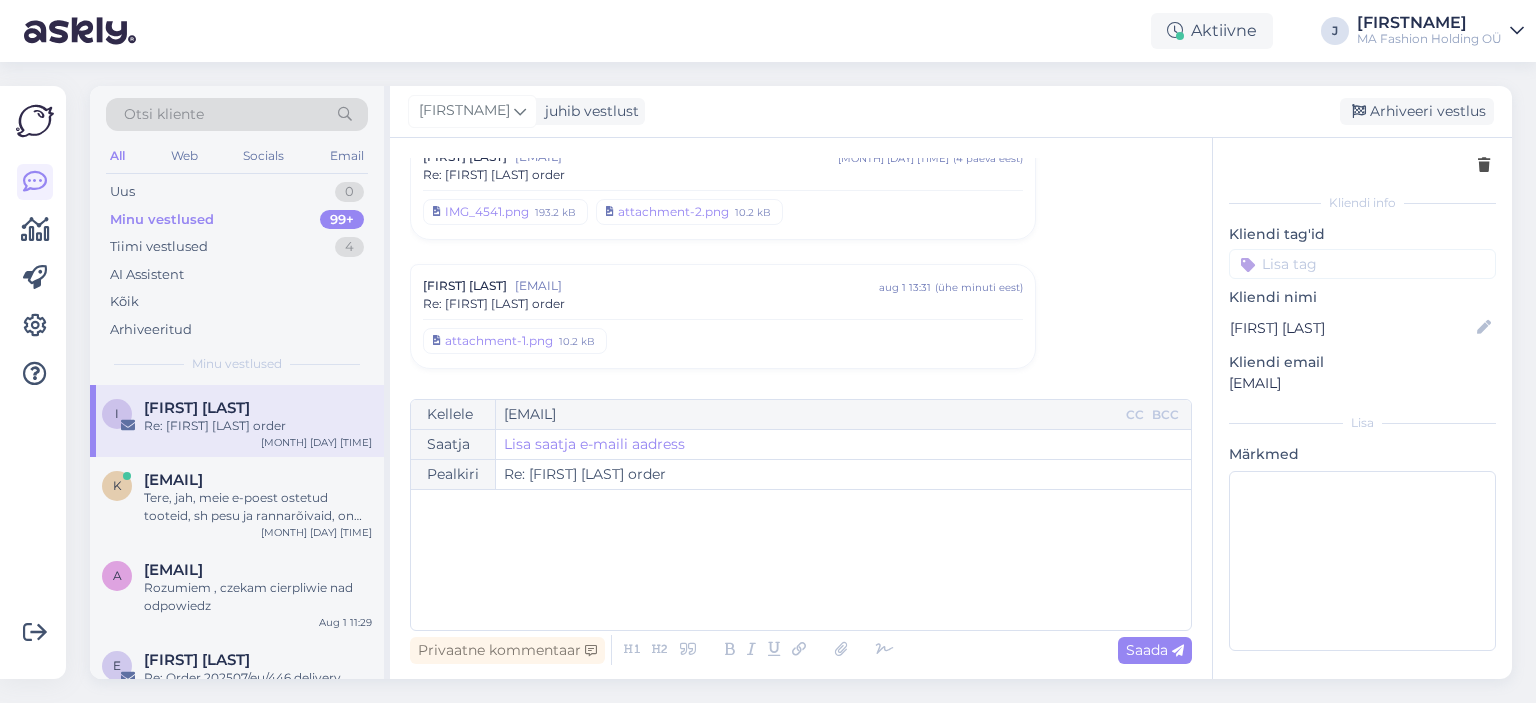 scroll, scrollTop: 202, scrollLeft: 0, axis: vertical 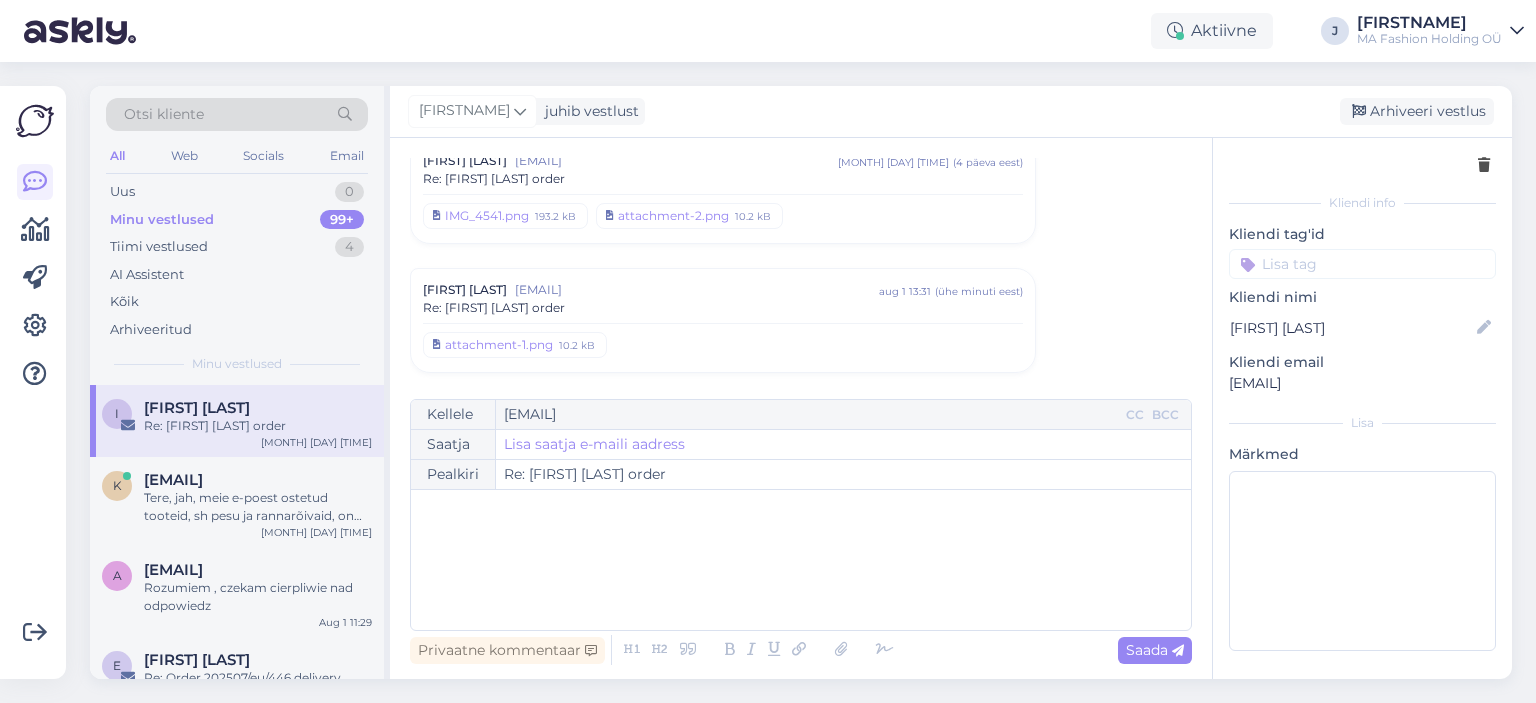 click on "Vestlus algas [FIRST] [LAST] [EMAIL] [DATE] [TIME] ( [DAYS_AGO] päeva eest ) [FIRST] [LAST] order IMG_4522.png 853.3 kB IMG_4524.png 497.1 kB IMG_4523.png 1.3 MB IMG_4525.png 501.8 kB IMG_4521.png 775.9 kB [FIRST] [LAST] [EMAIL] [DATE] [TIME] ( [DAYS_AGO] päeva eest ) Re: [FIRST] [LAST] order IMG_4541.png 193.2 kB attachment-2.png 10.2 kB [FIRST] [LAST] [EMAIL] [DATE] [TIME] ( ühe minuti eest ) Re: [FIRST] [LAST] order attachment-1.png 10.2 kB" at bounding box center (810, 269) 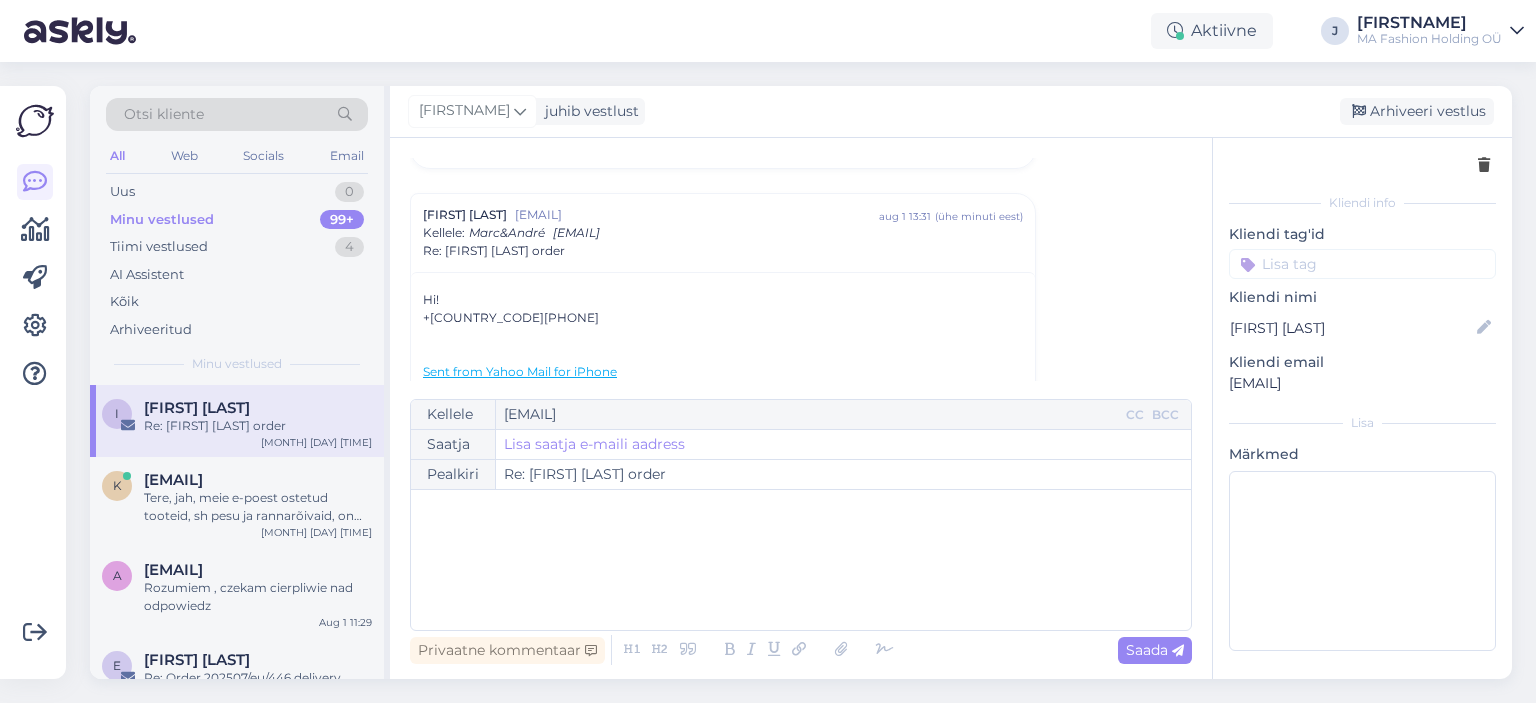 click on "Re: [FIRST] [LAST] order" at bounding box center [494, 251] 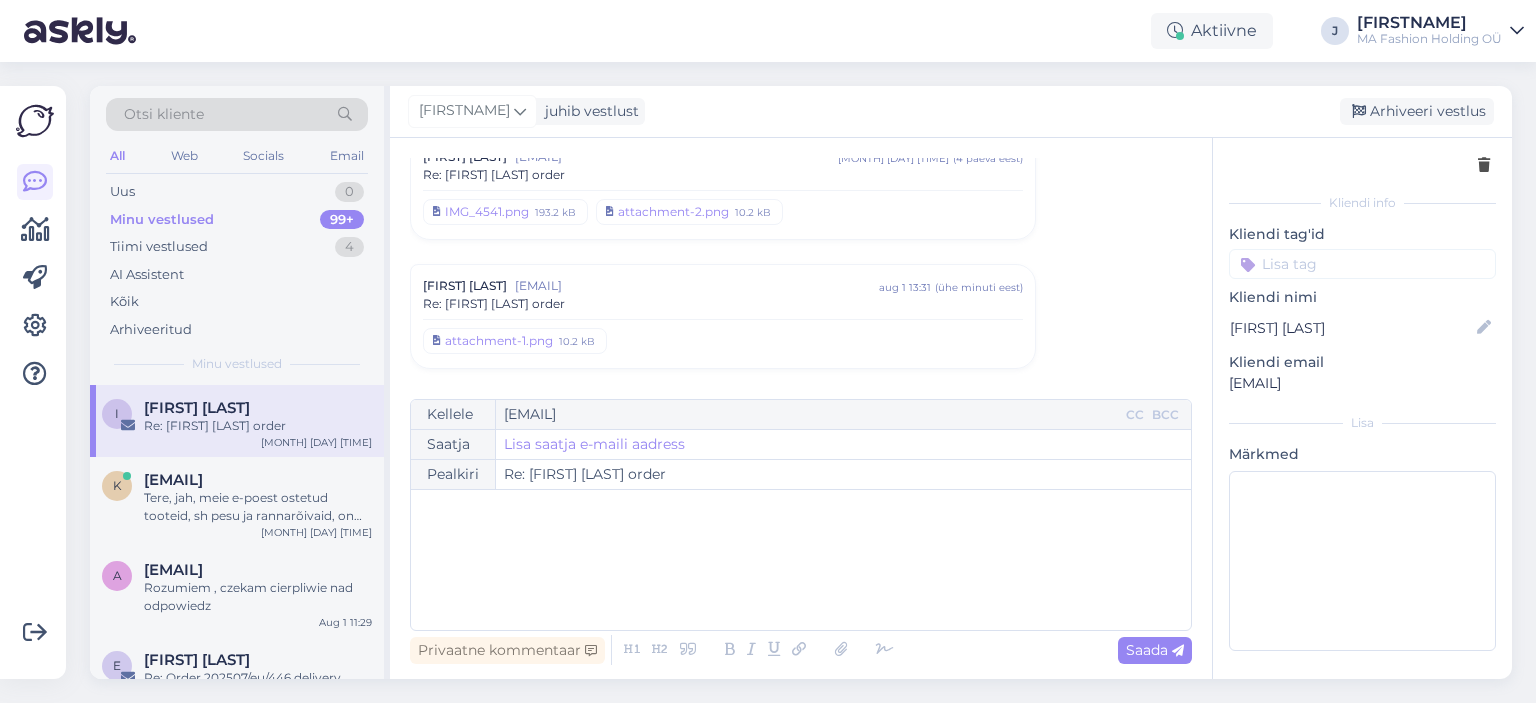 scroll, scrollTop: 202, scrollLeft: 0, axis: vertical 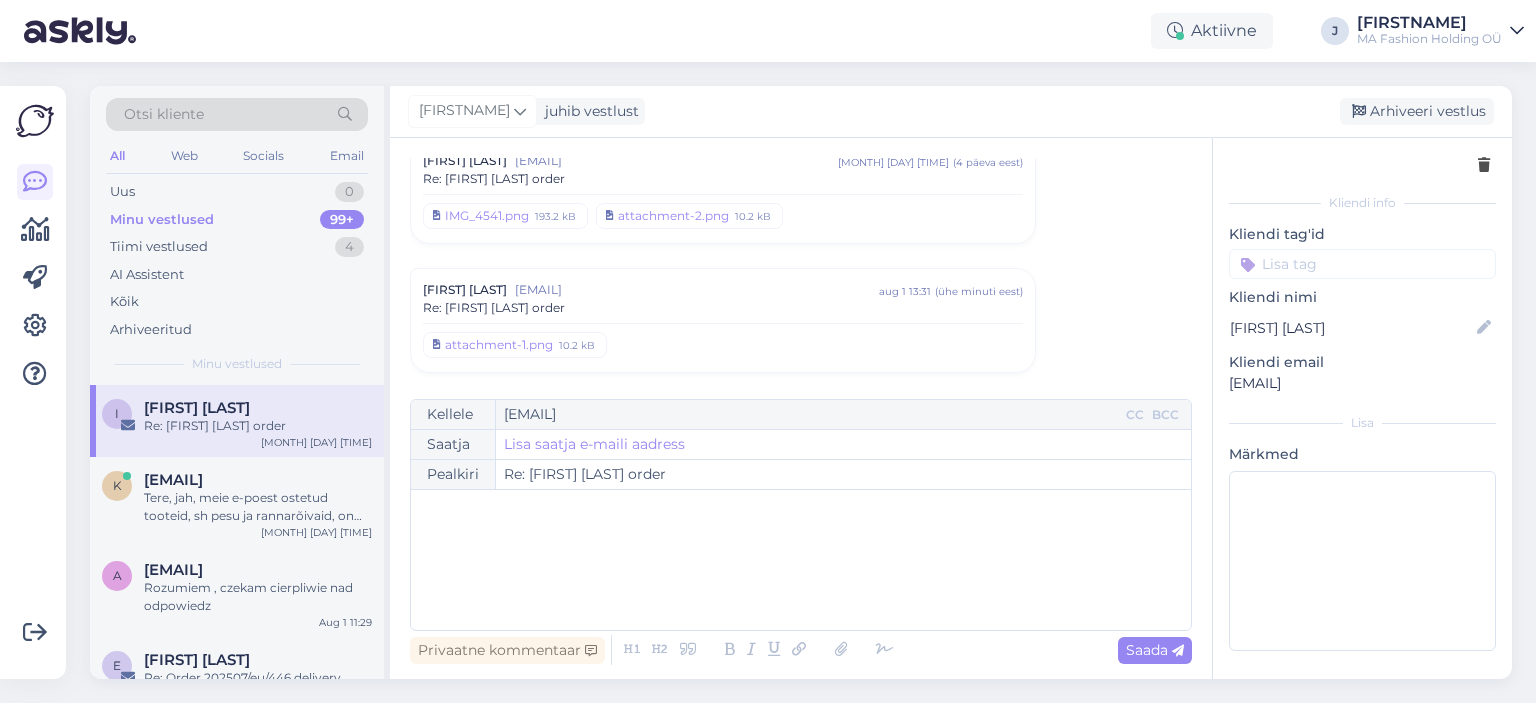 drag, startPoint x: 720, startPoint y: 283, endPoint x: 531, endPoint y: 295, distance: 189.38057 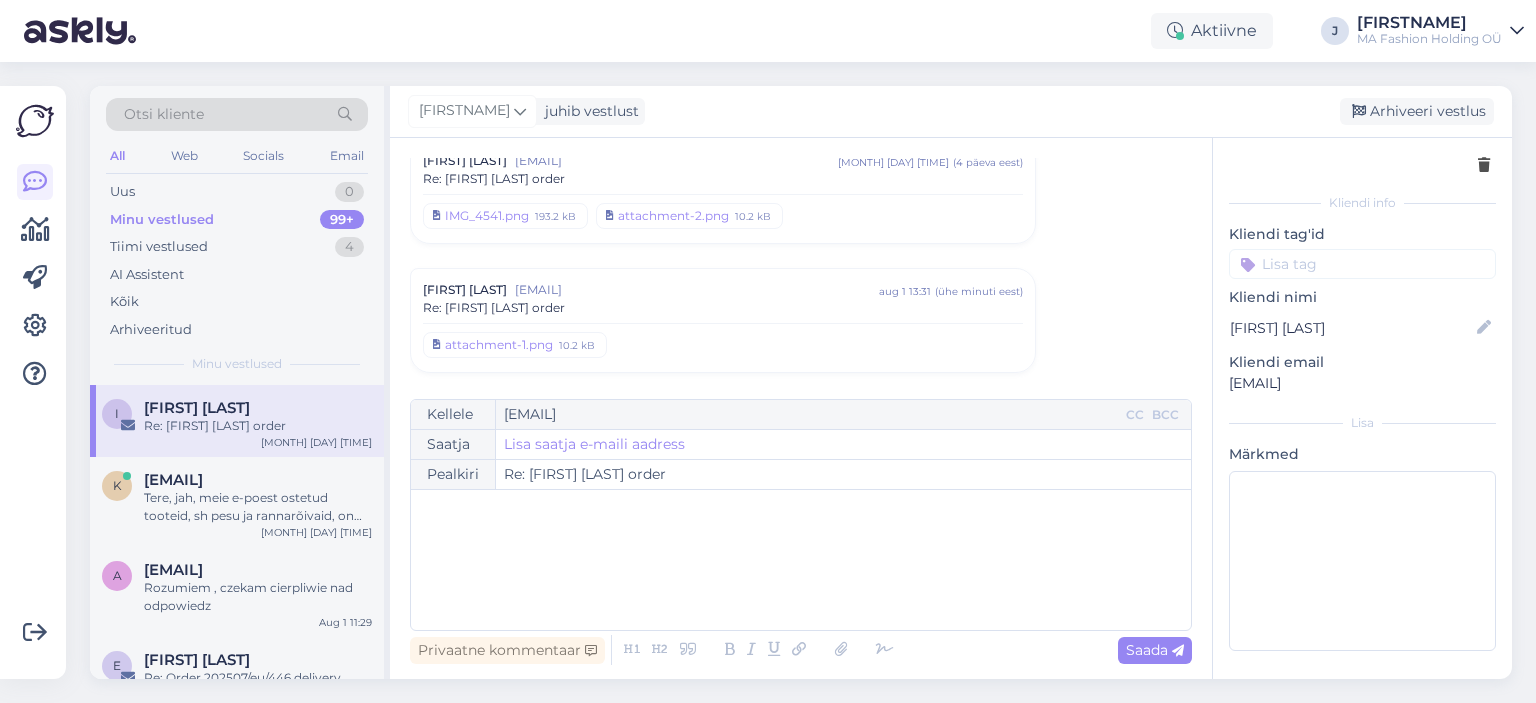 click on "[FIRST] [LAST] [EMAIL] [MONTH] [DAY] [TIME] (one minute ago) Re: [FIRST] [LAST] order attachment-1.png 10.2 kB" at bounding box center (723, 320) 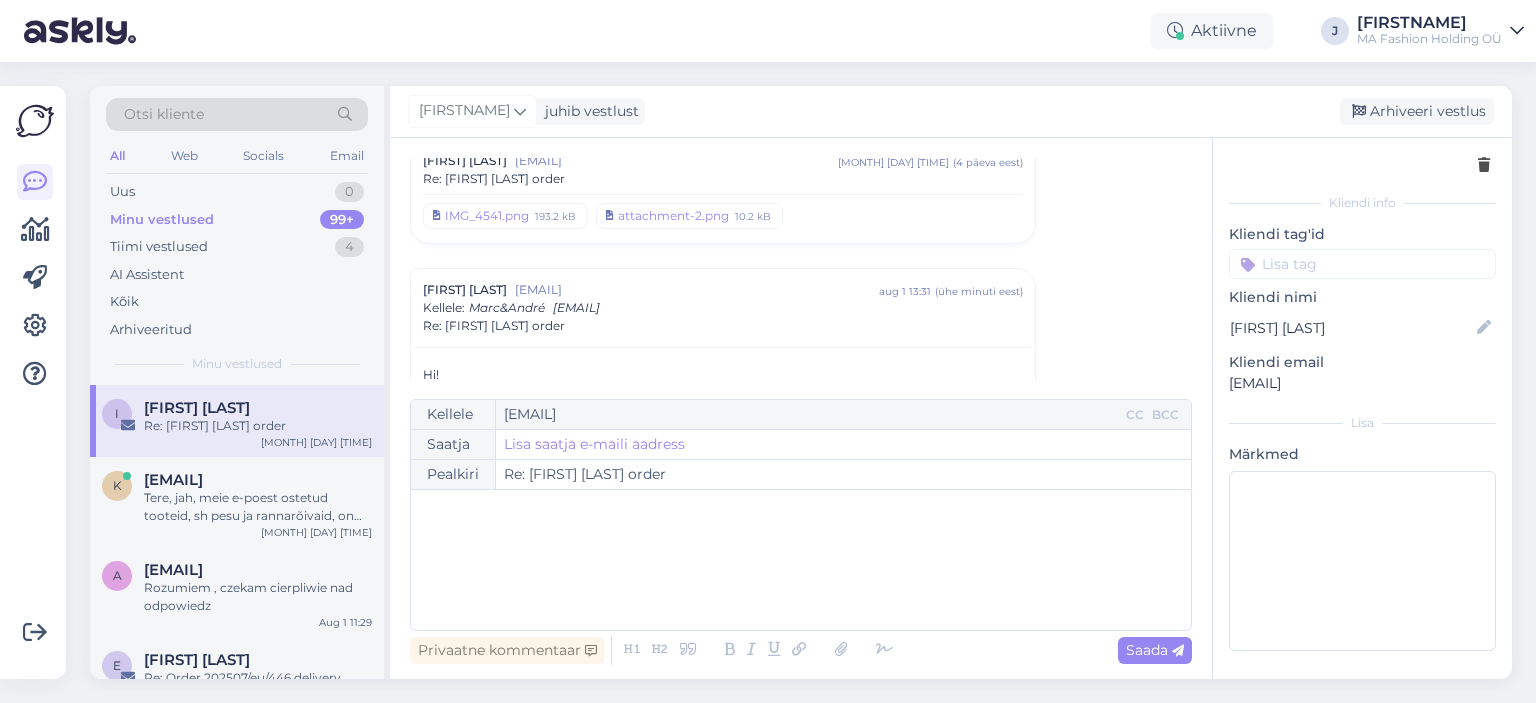 scroll, scrollTop: 277, scrollLeft: 0, axis: vertical 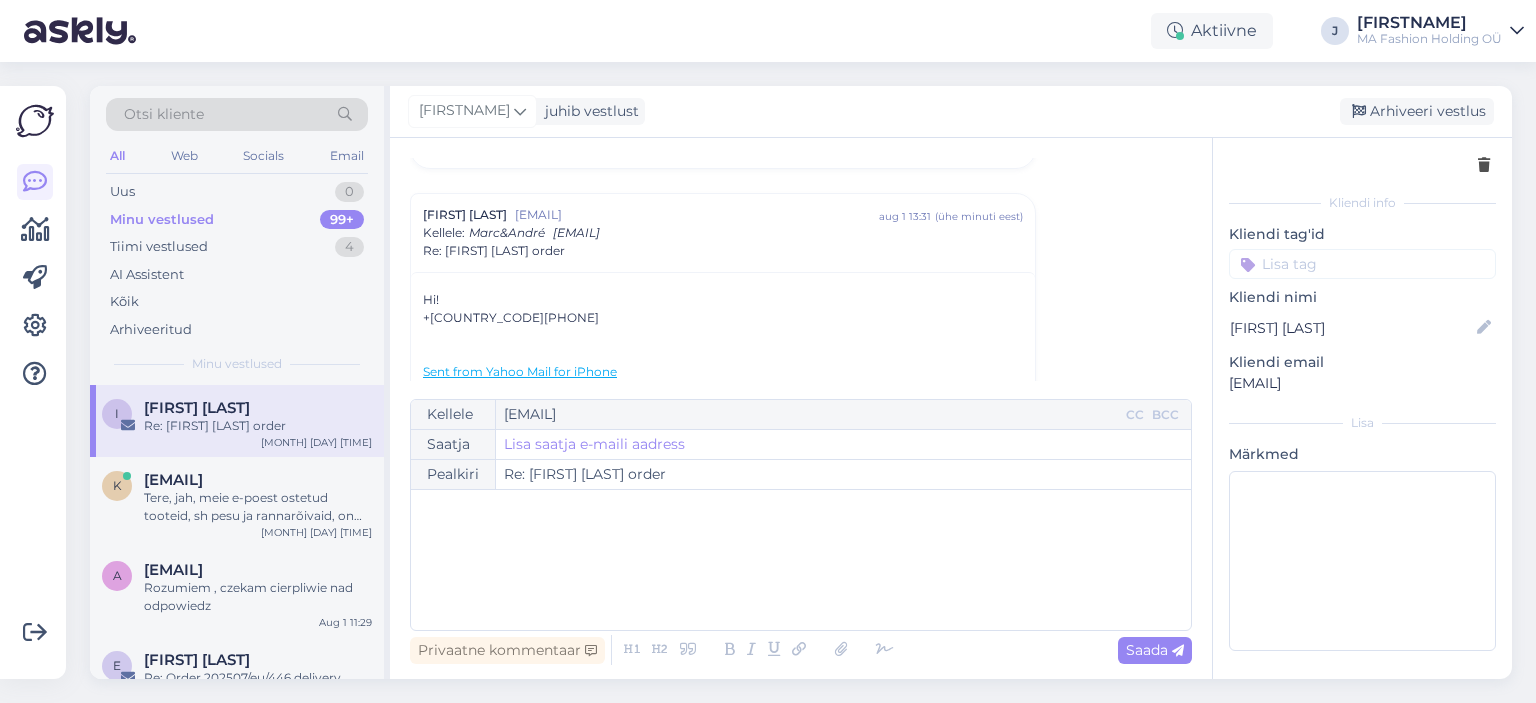 copy on "[EMAIL]" 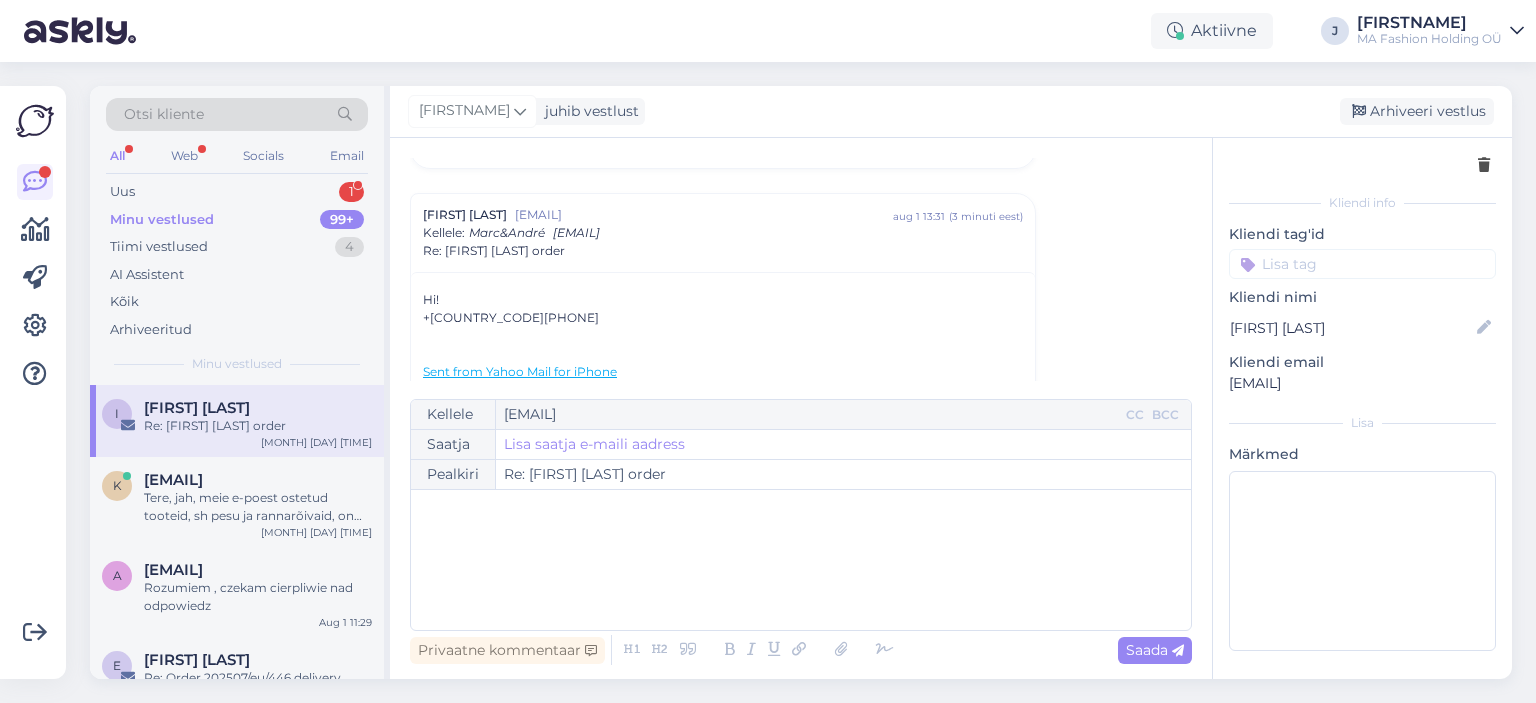 click on "Minu vestlused 99+" at bounding box center [237, 220] 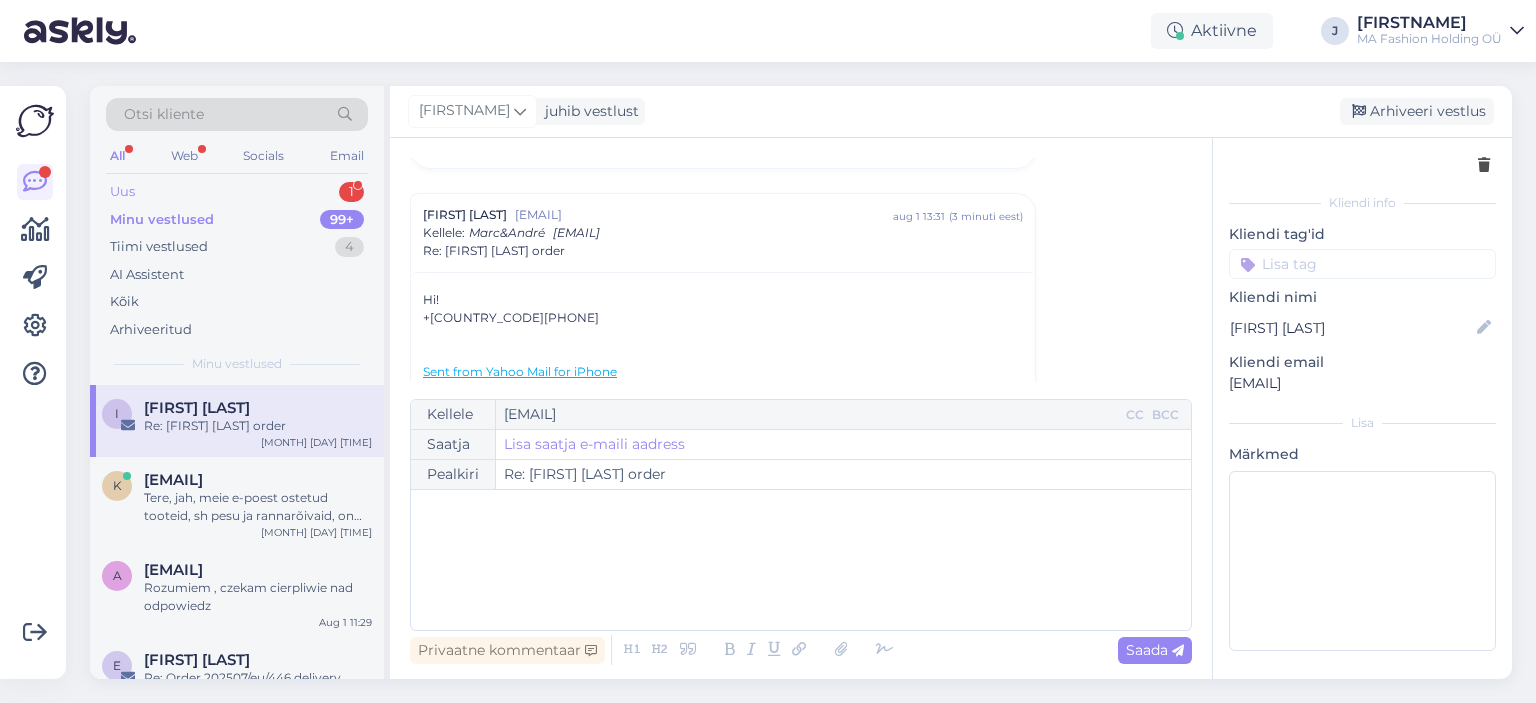 click on "Uus 1" at bounding box center (237, 192) 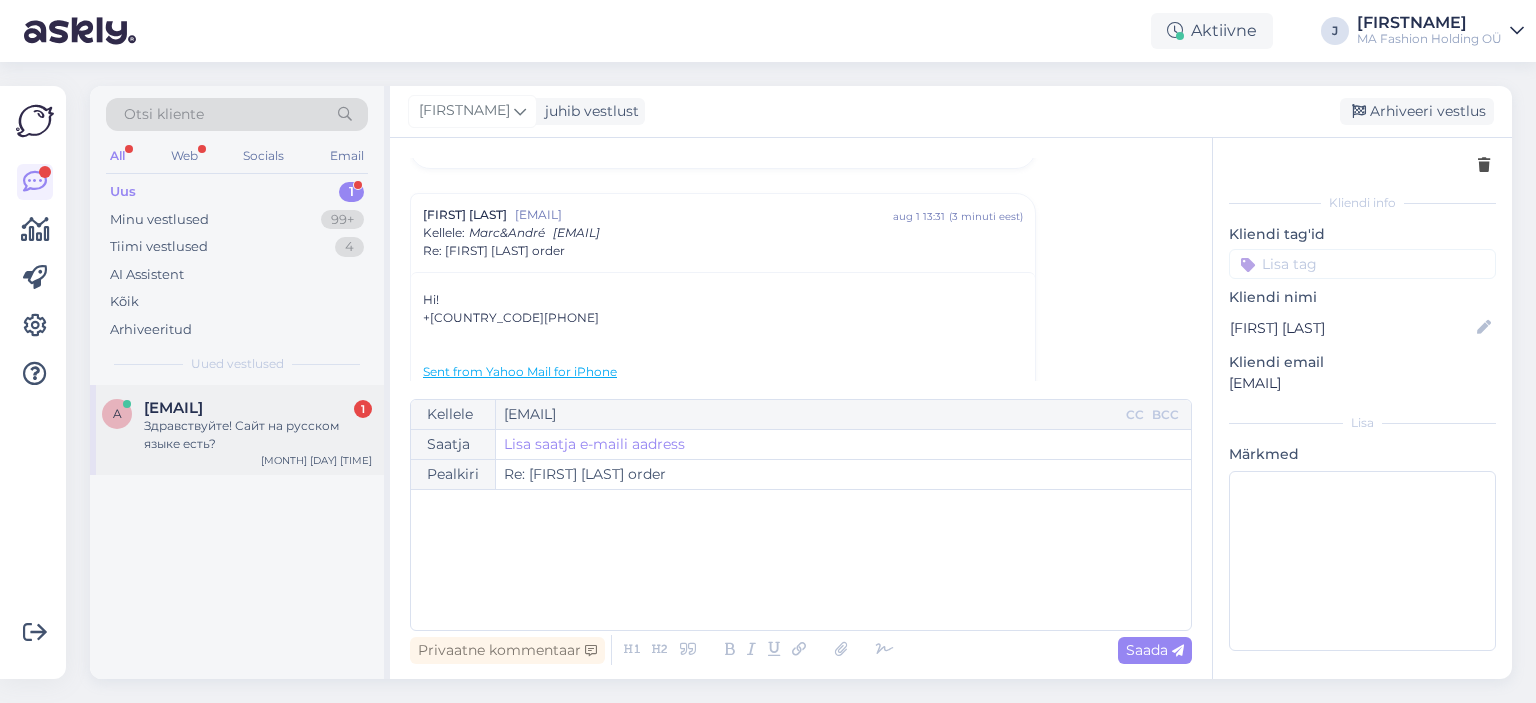 click on "Здравствуйте! Сайт на русском языке есть?" at bounding box center [258, 435] 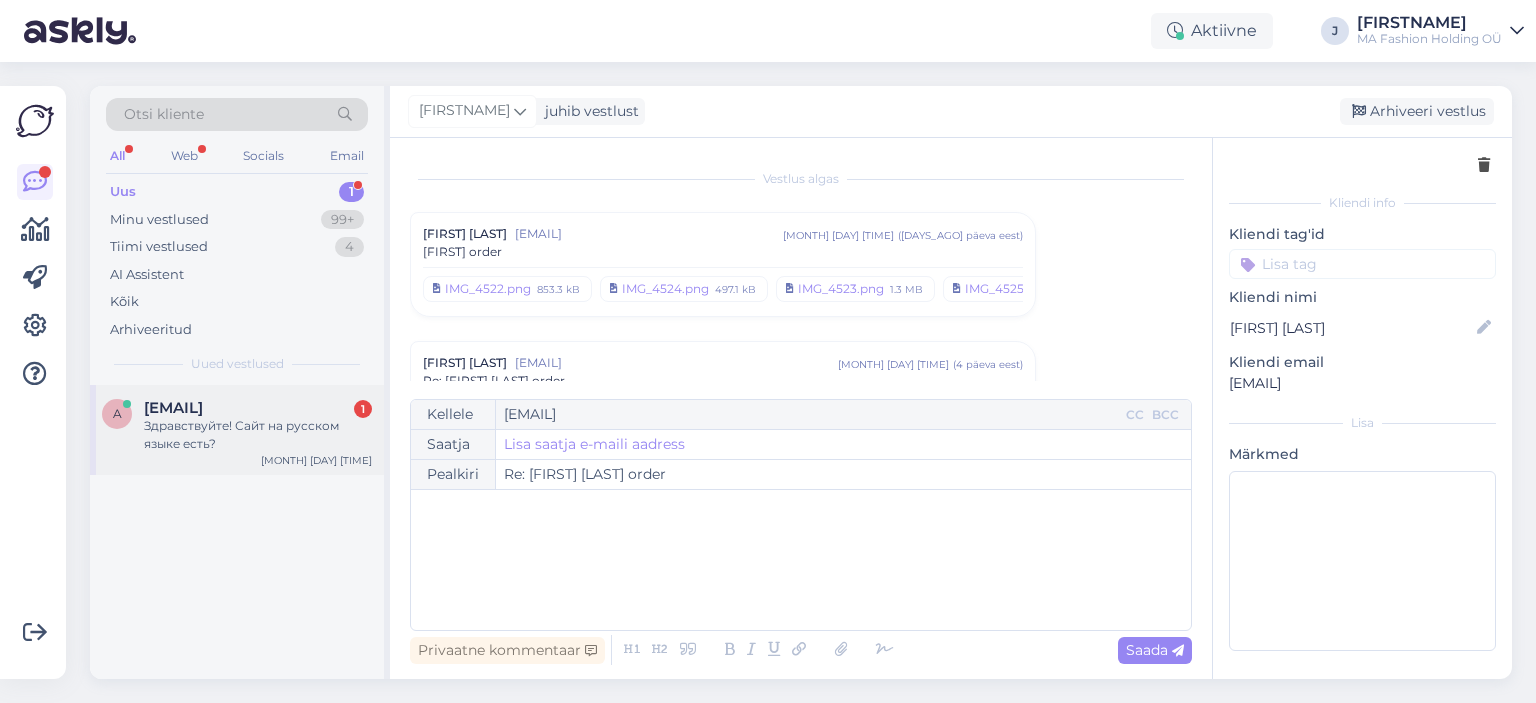 scroll, scrollTop: 279, scrollLeft: 0, axis: vertical 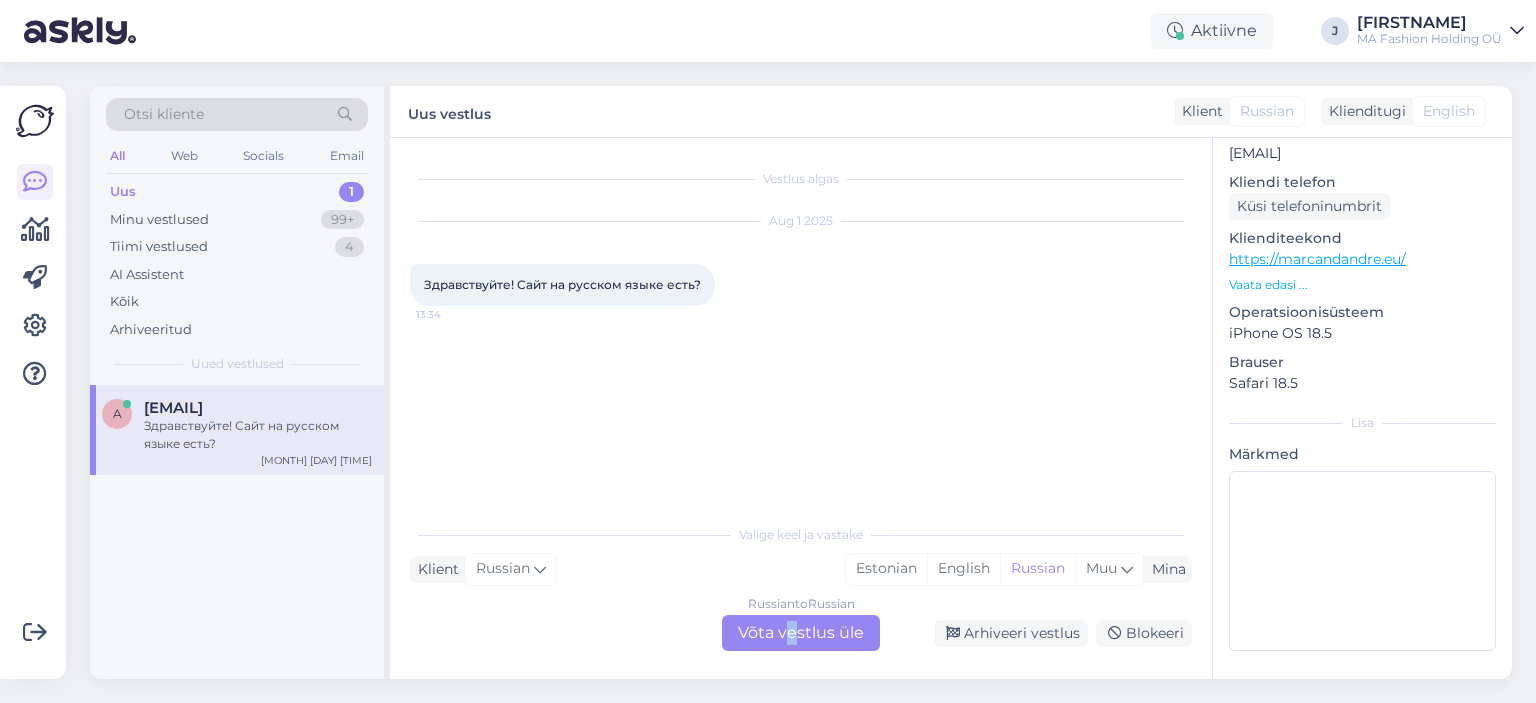 click on "Russian  to  Russian Võta vestlus üle" at bounding box center (801, 633) 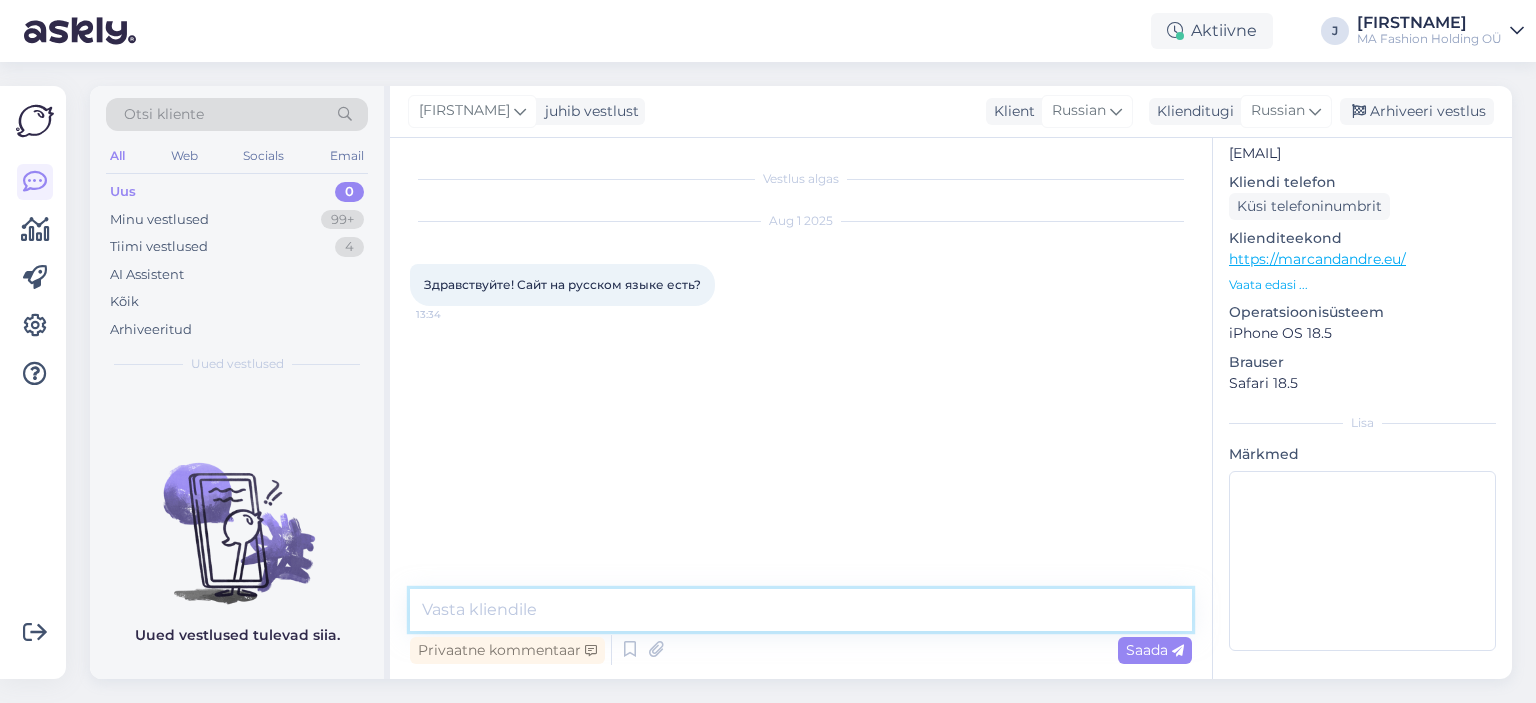 click at bounding box center (801, 610) 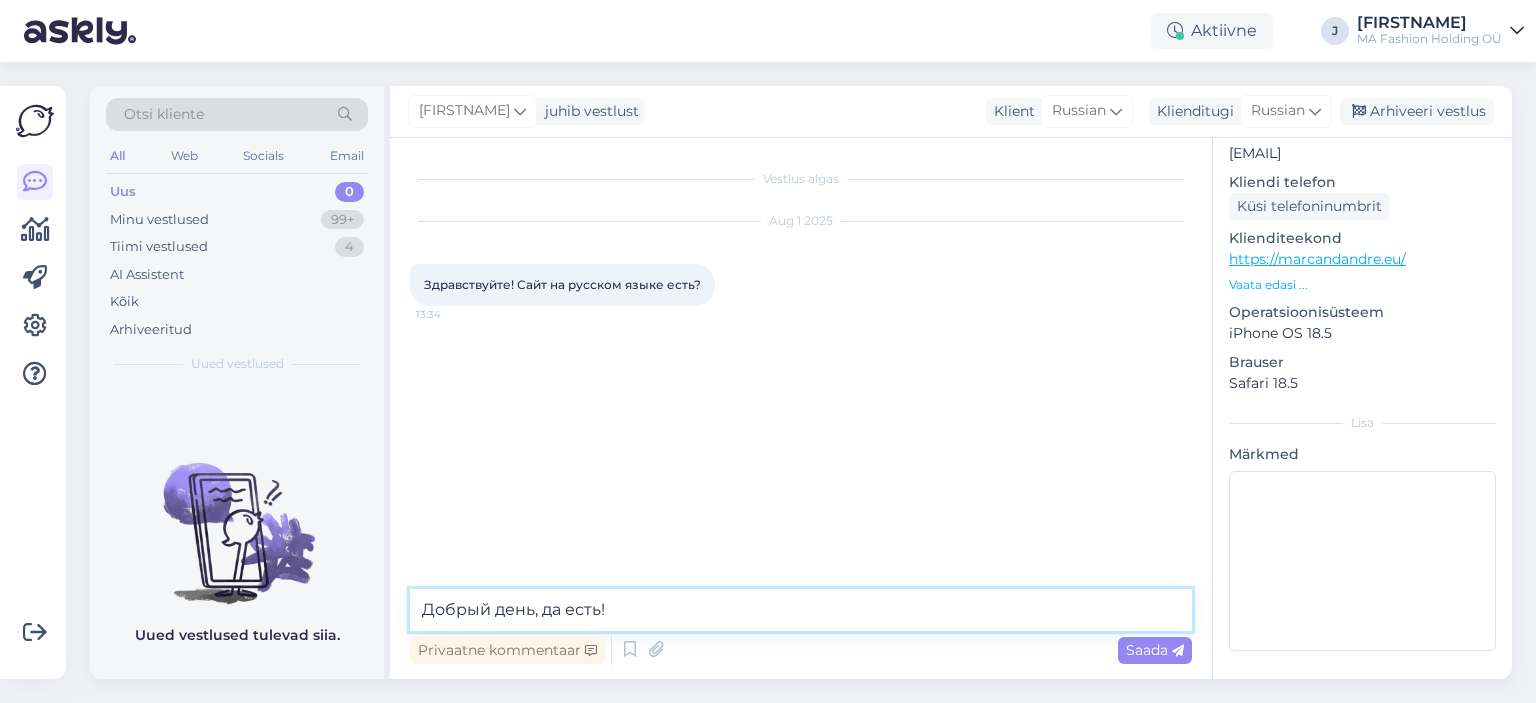 paste on "https://marcandandre.eu/ru/" 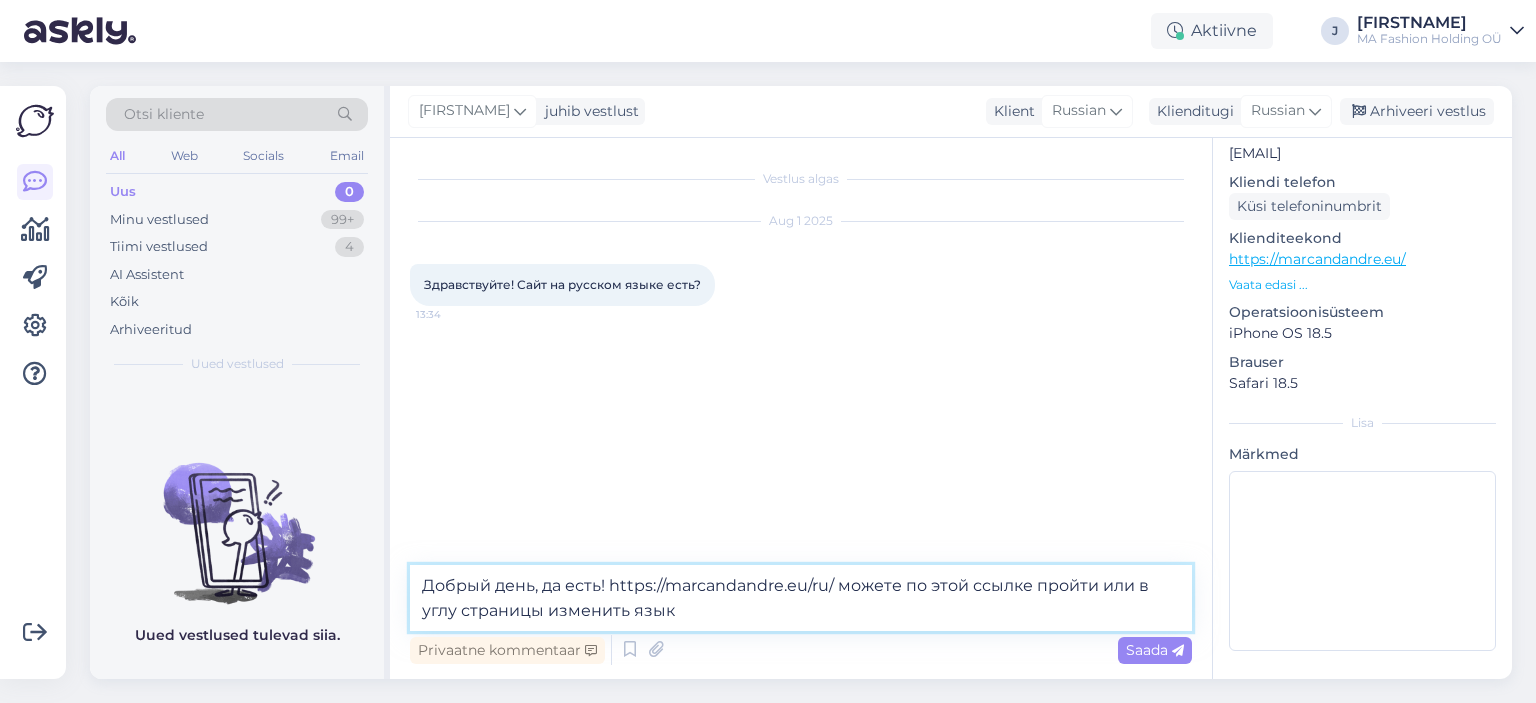 click on "Добрый день, да есть! https://marcandandre.eu/ru/ можете по этой ссылке пройти или в углу страницы изменить язык" at bounding box center [801, 598] 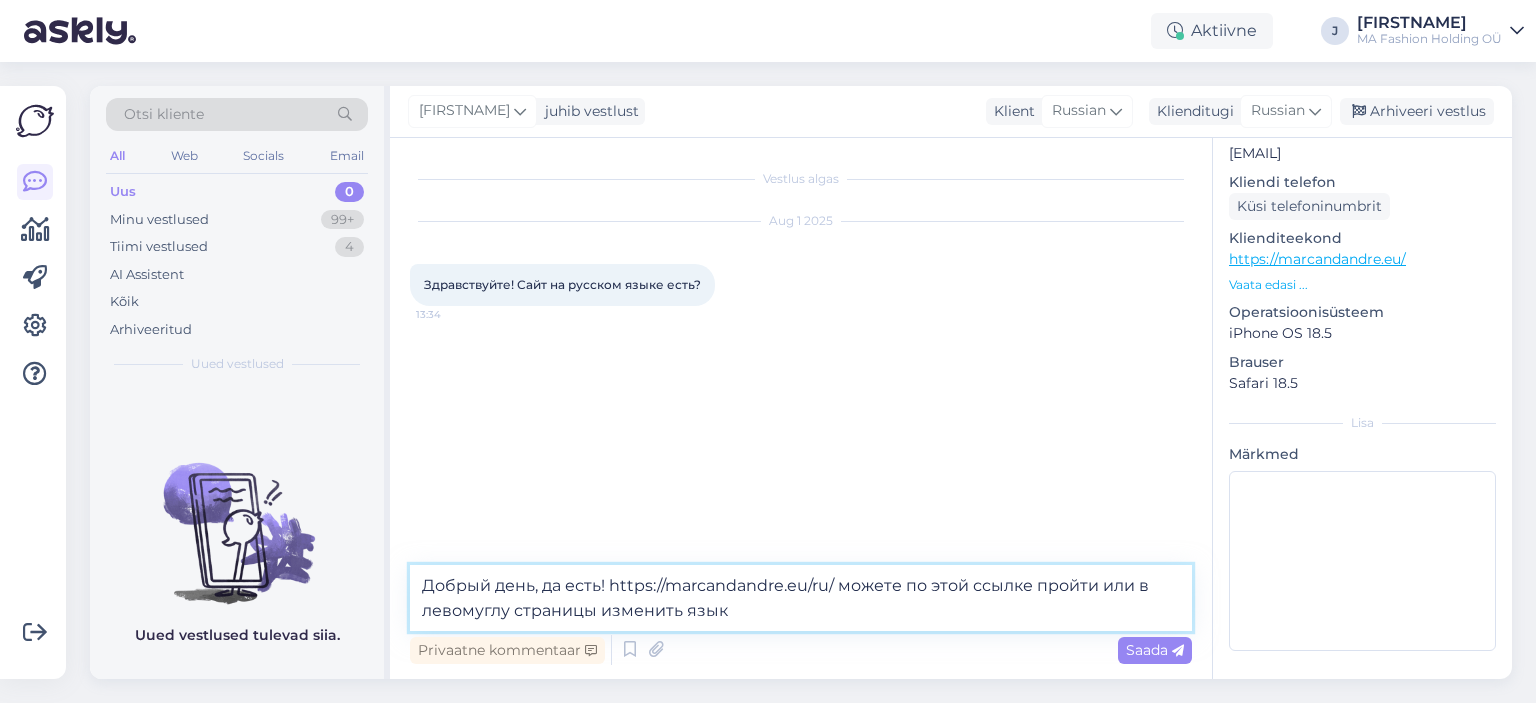 type on "Добрый день, да есть! https://marcandandre.eu/ru/ можете по этой ссылке пройти или в левом углу страницы изменить язык" 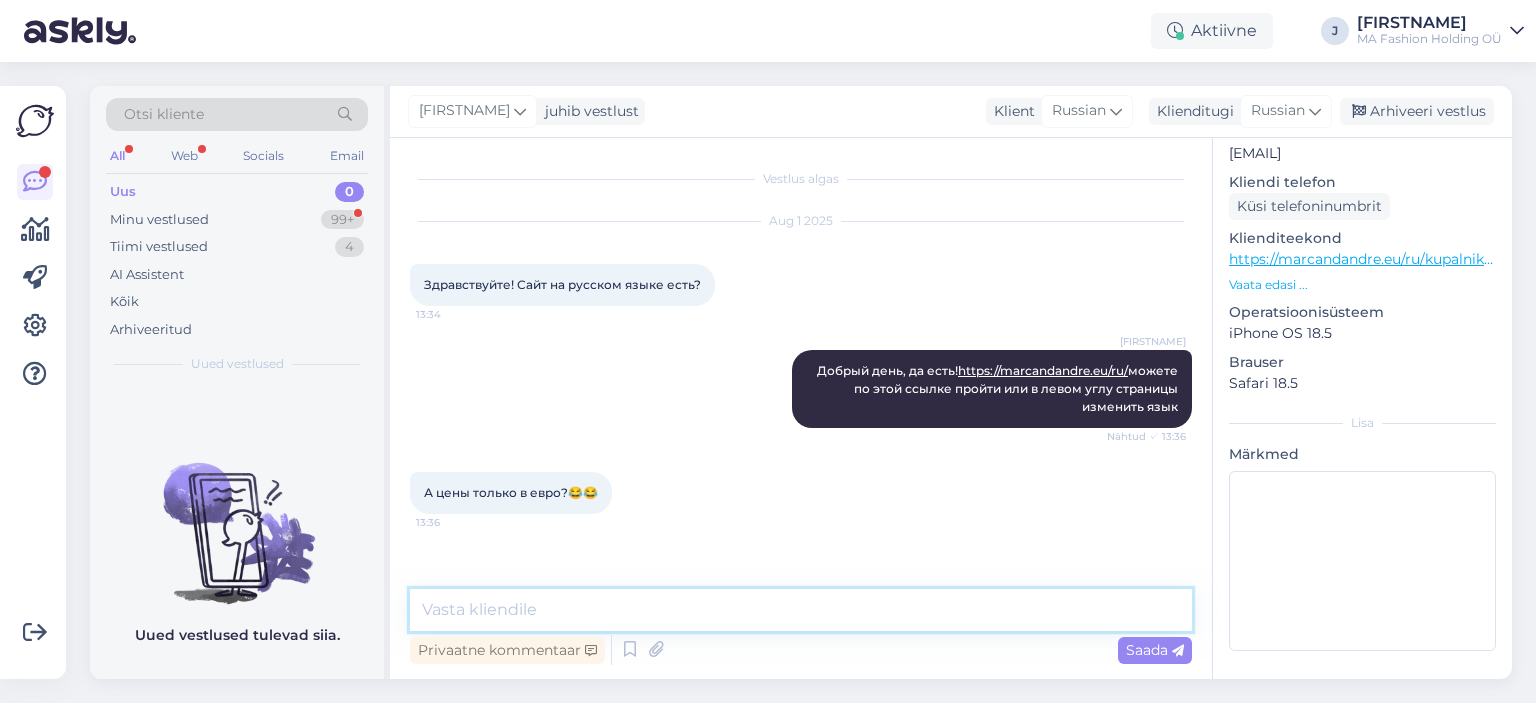click at bounding box center (801, 610) 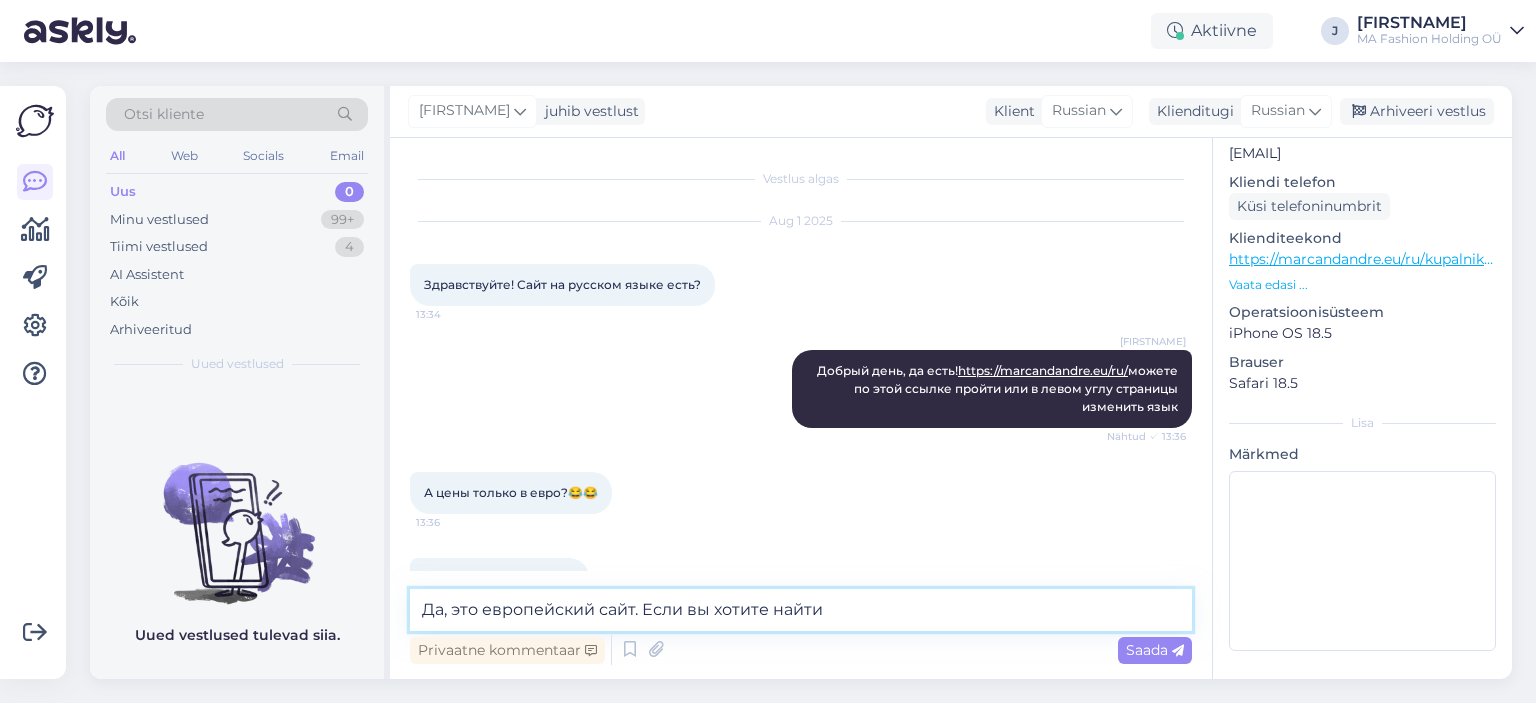 scroll, scrollTop: 50, scrollLeft: 0, axis: vertical 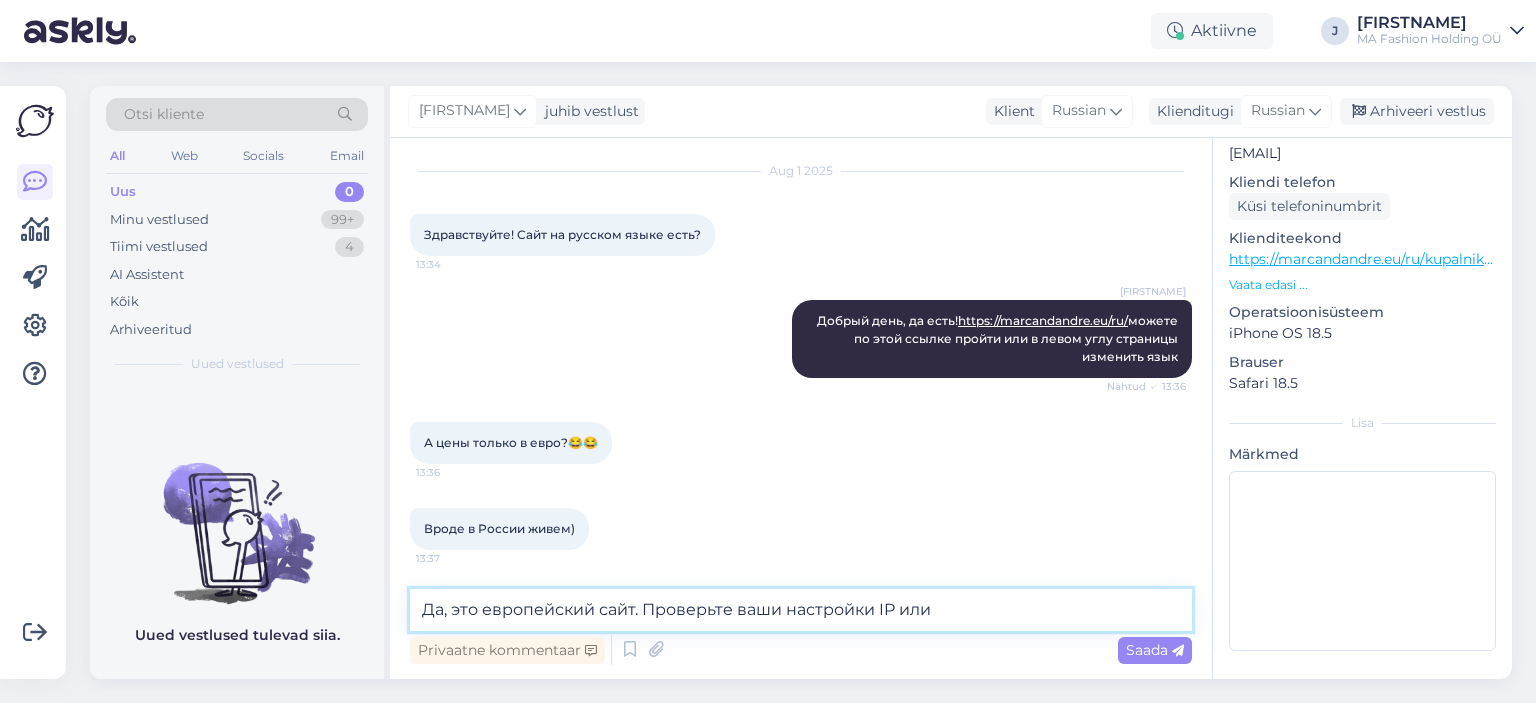 click on "Да, это европейский сайт. Проверьте ваши настройки IP или" at bounding box center (801, 610) 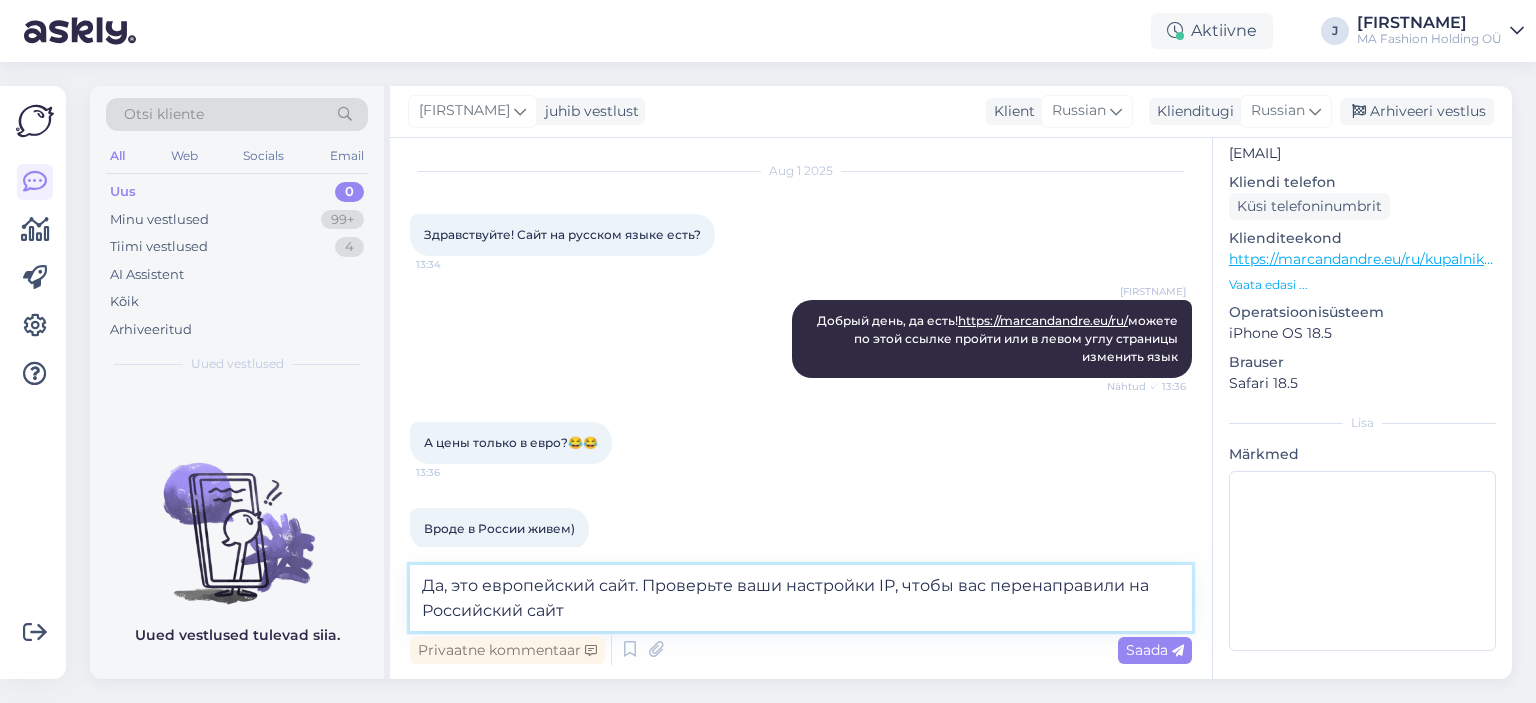 click on "Да, это европейский сайт. Проверьте ваши настройки IP, чтобы вас перенаправили на Российский сайт" at bounding box center (801, 598) 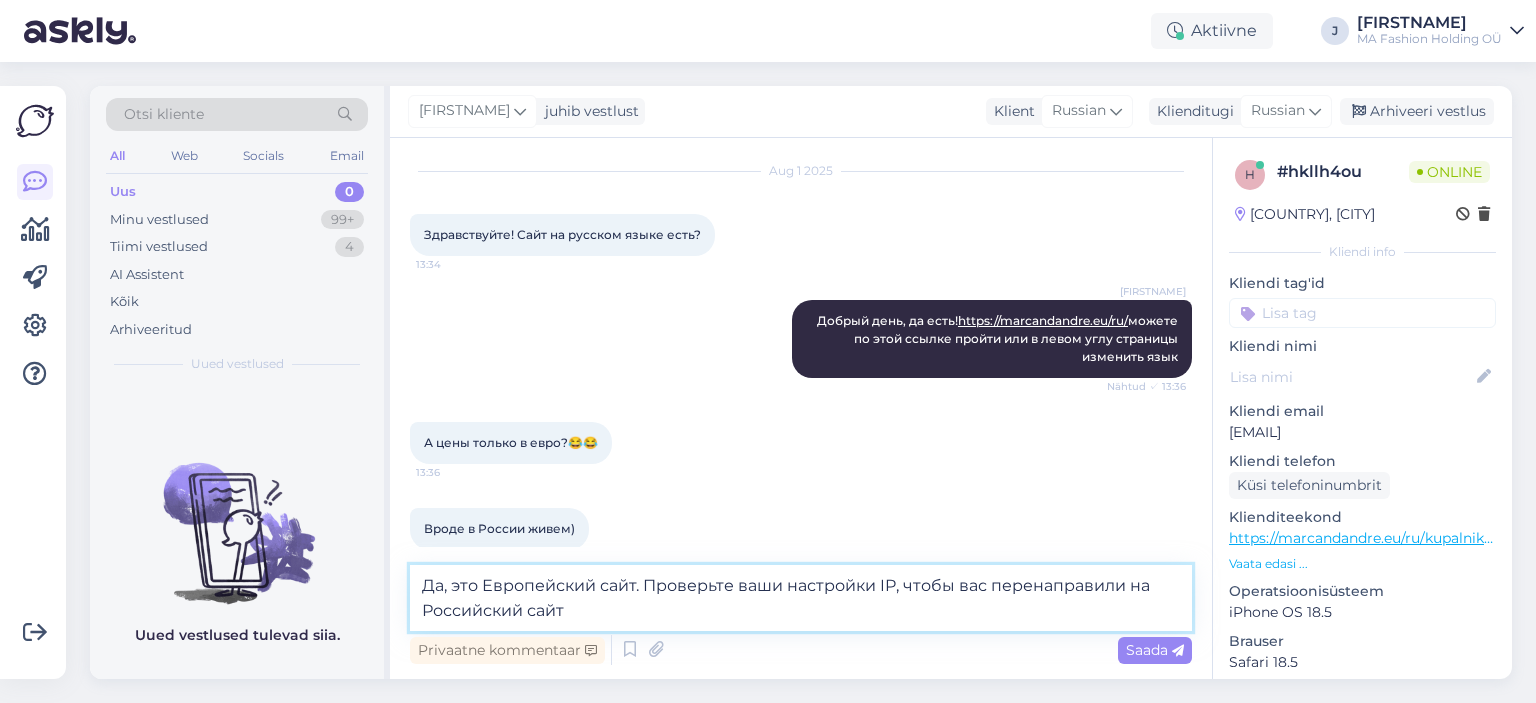 scroll, scrollTop: 0, scrollLeft: 0, axis: both 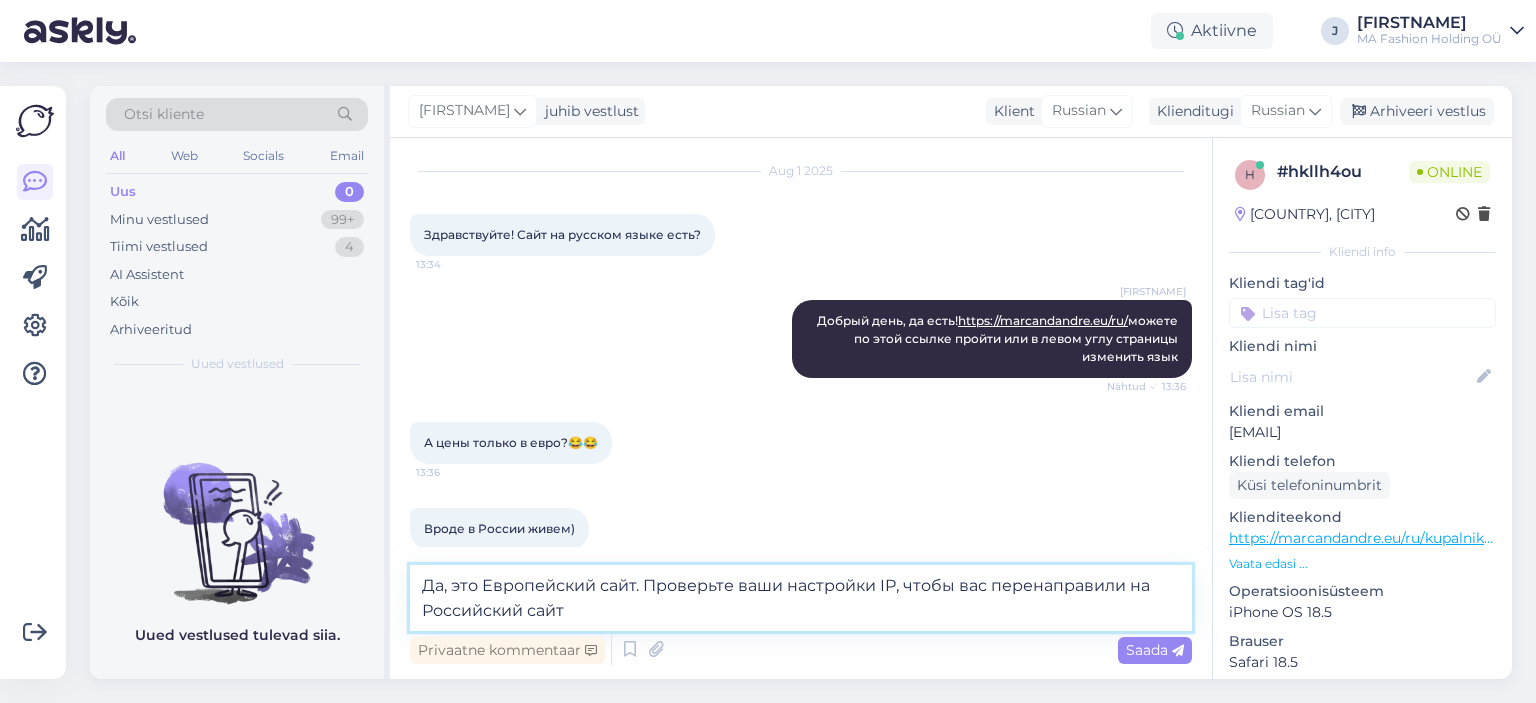 click on "Да, это Европейский сайт. Проверьте ваши настройки IP, чтобы вас перенаправили на Российский сайт" at bounding box center [801, 598] 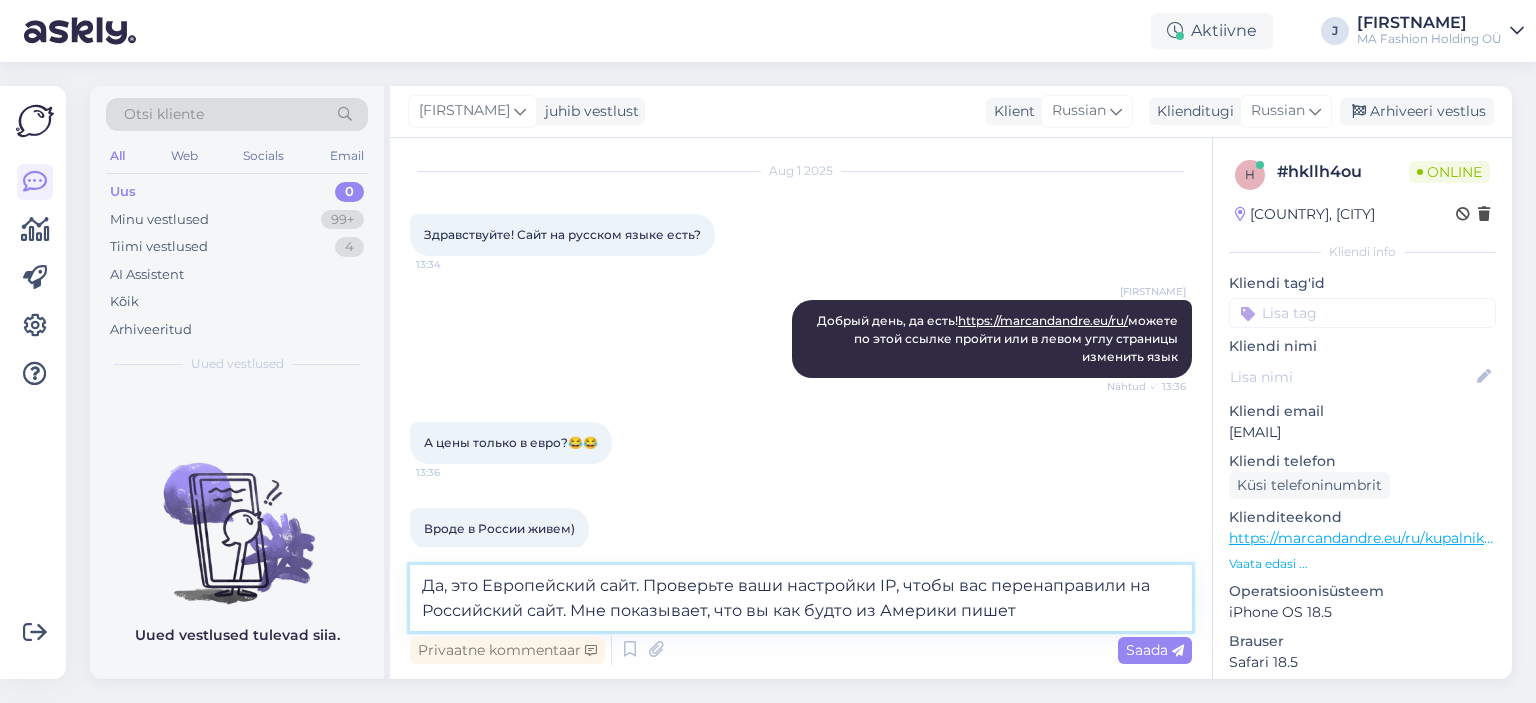 type on "Да, это Европейский сайт. Проверьте ваши настройки IP, чтобы вас перенаправили на Российский сайт. Мне показывает, что вы как будто из Америки пишете" 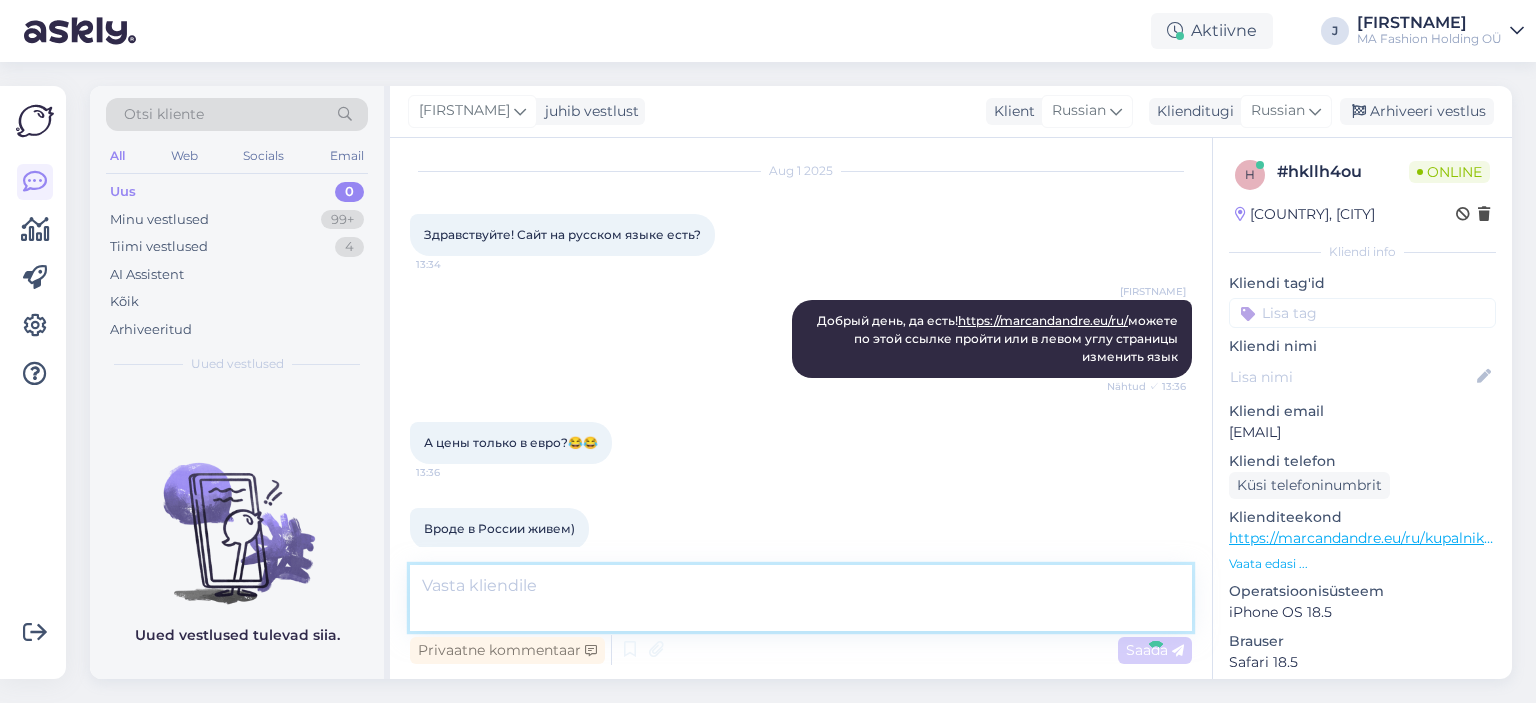 scroll, scrollTop: 172, scrollLeft: 0, axis: vertical 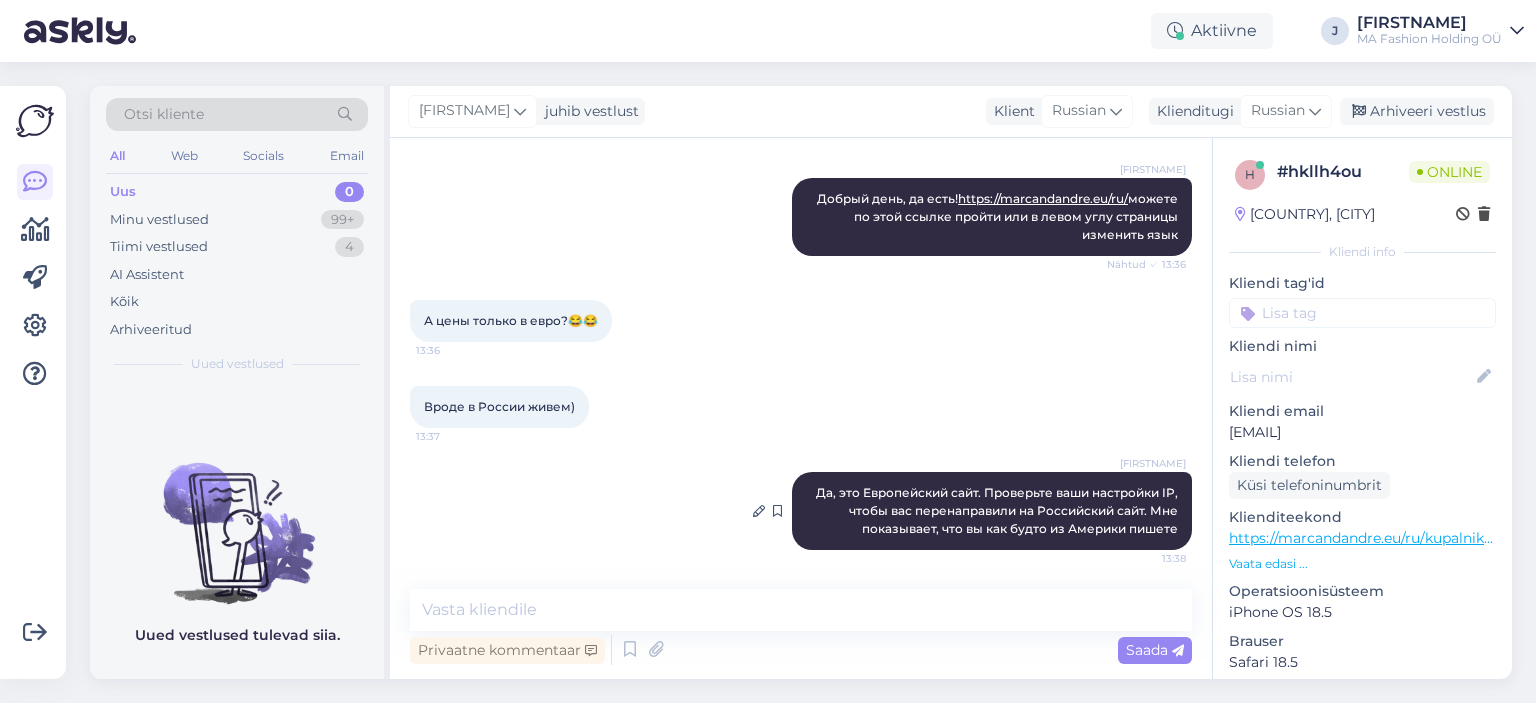 click on "Да, это Европейский сайт. Проверьте ваши настройки IP, чтобы вас перенаправили на Российский сайт. Мне показывает, что вы как будто из Америки пишете" at bounding box center [998, 510] 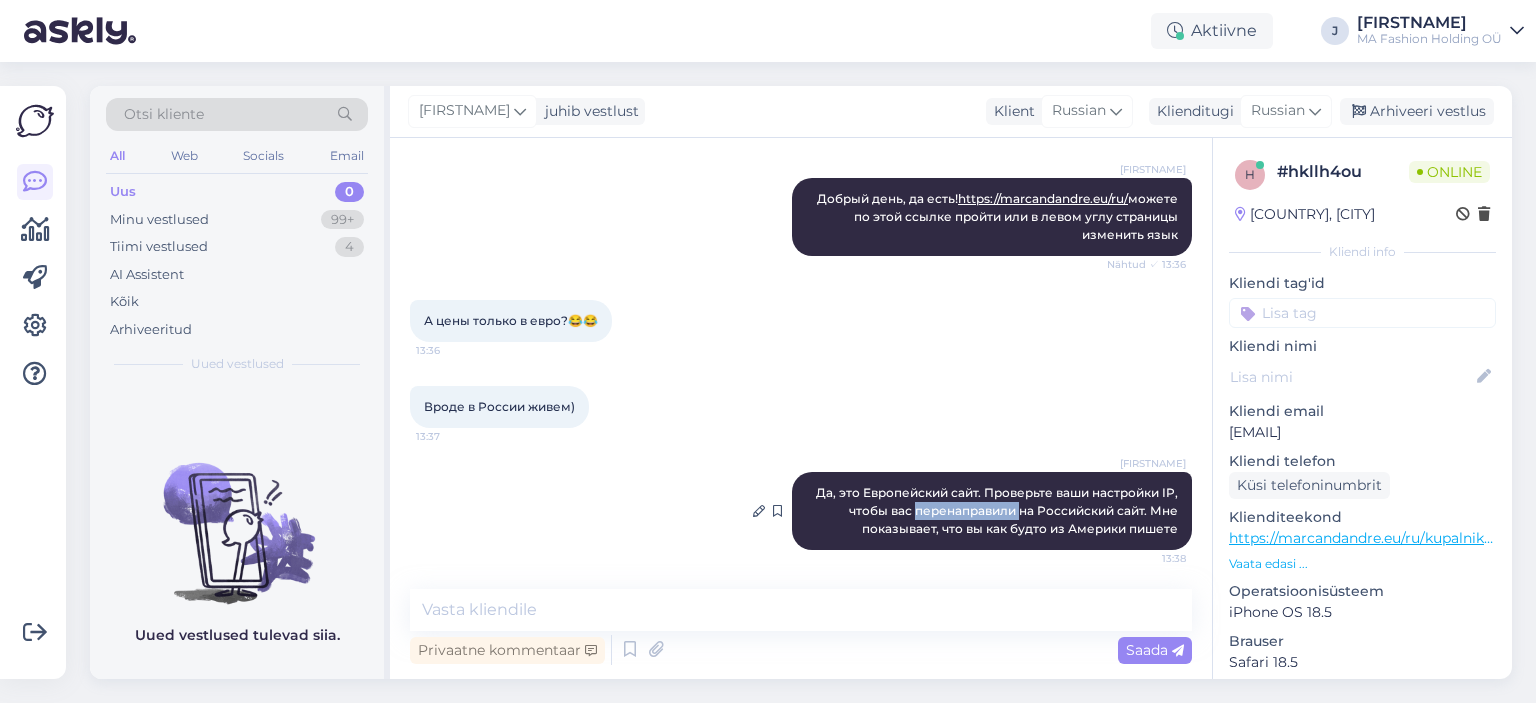 click on "Да, это Европейский сайт. Проверьте ваши настройки IP, чтобы вас перенаправили на Российский сайт. Мне показывает, что вы как будто из Америки пишете" at bounding box center [998, 510] 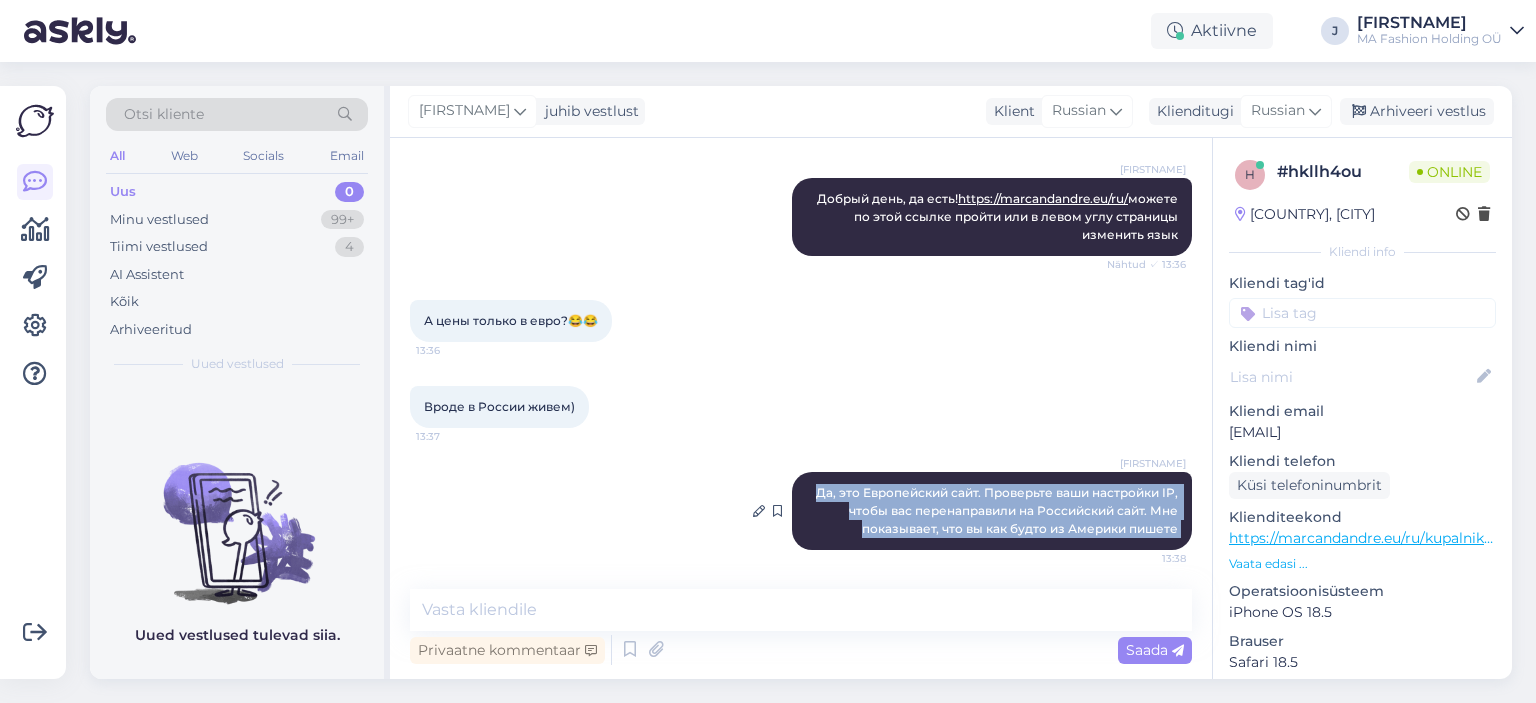 click on "Да, это Европейский сайт. Проверьте ваши настройки IP, чтобы вас перенаправили на Российский сайт. Мне показывает, что вы как будто из Америки пишете" at bounding box center [998, 510] 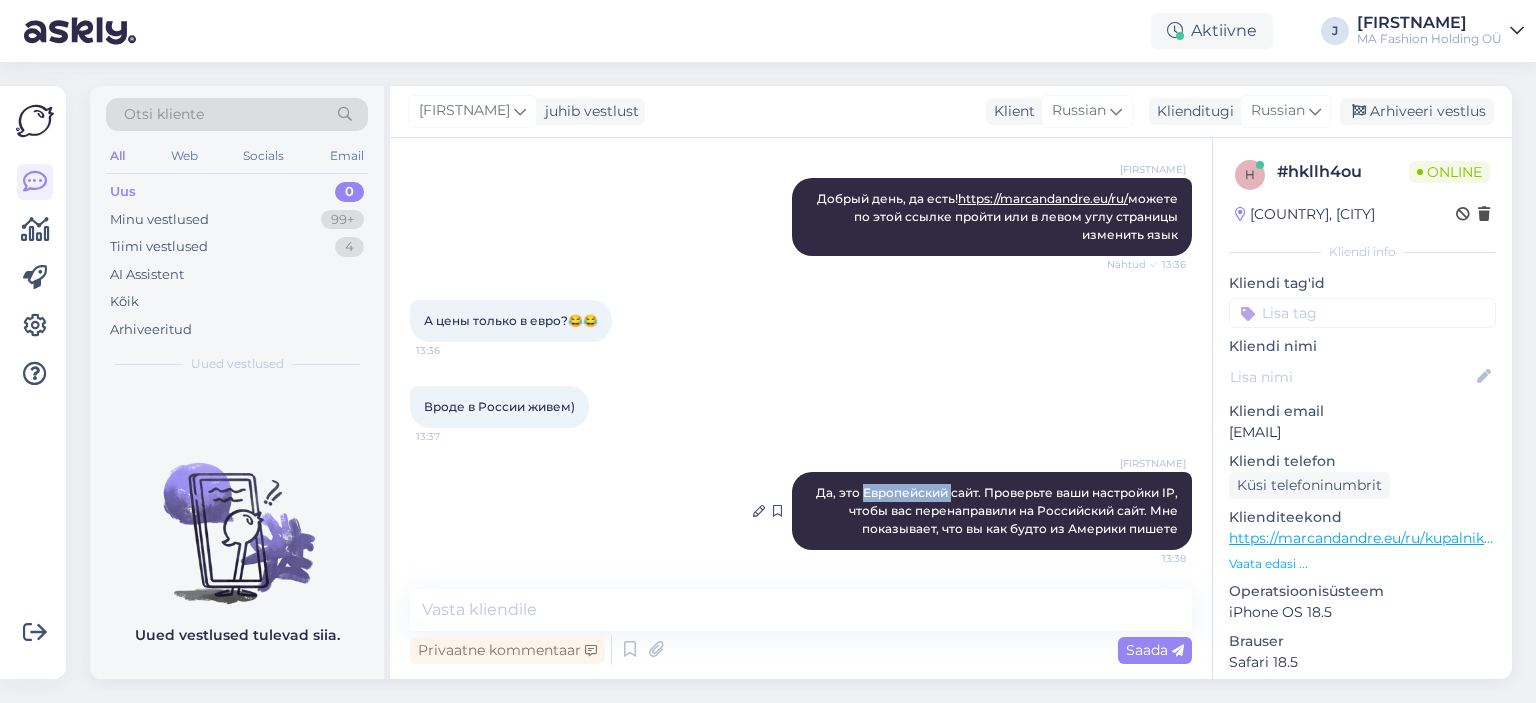 click on "Да, это Европейский сайт. Проверьте ваши настройки IP, чтобы вас перенаправили на Российский сайт. Мне показывает, что вы как будто из Америки пишете" at bounding box center (998, 510) 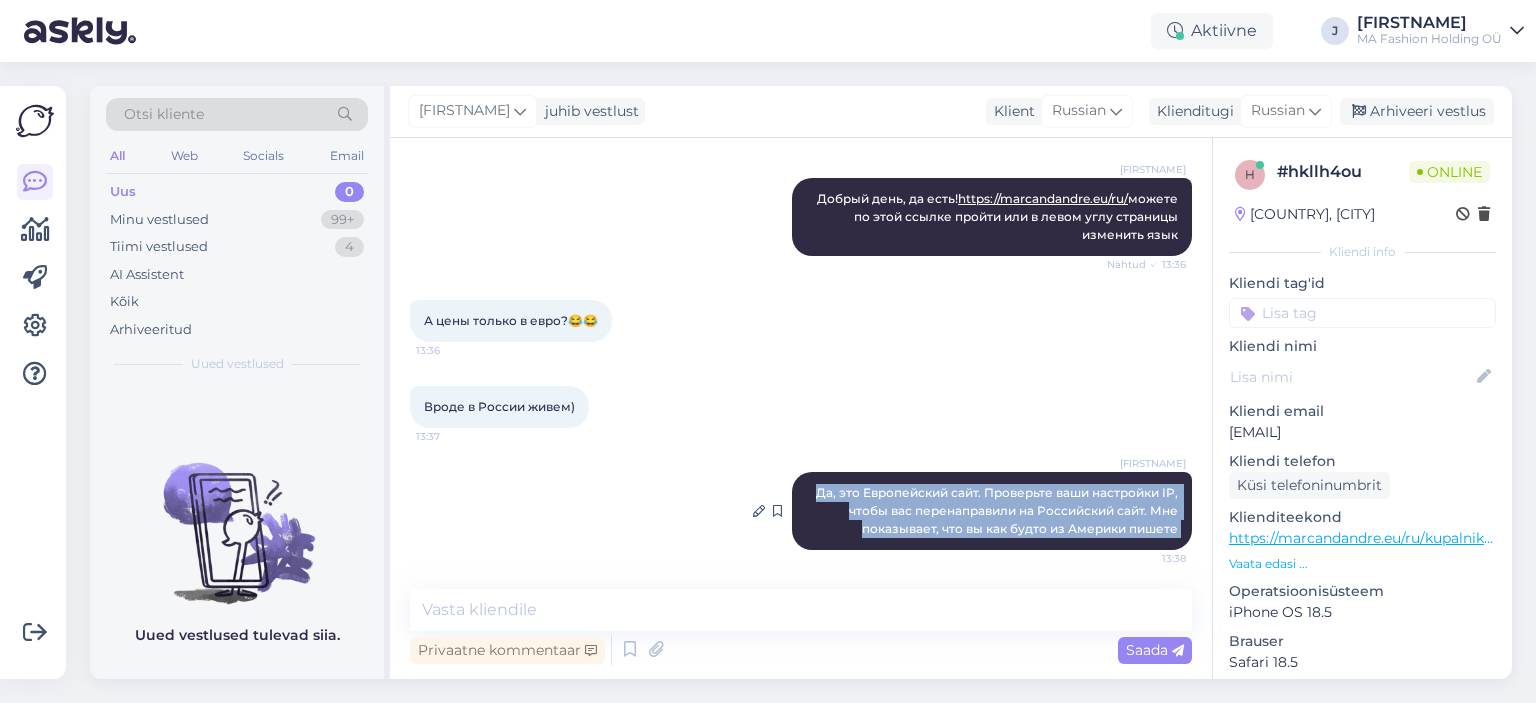 click on "Да, это Европейский сайт. Проверьте ваши настройки IP, чтобы вас перенаправили на Российский сайт. Мне показывает, что вы как будто из Америки пишете" at bounding box center (998, 510) 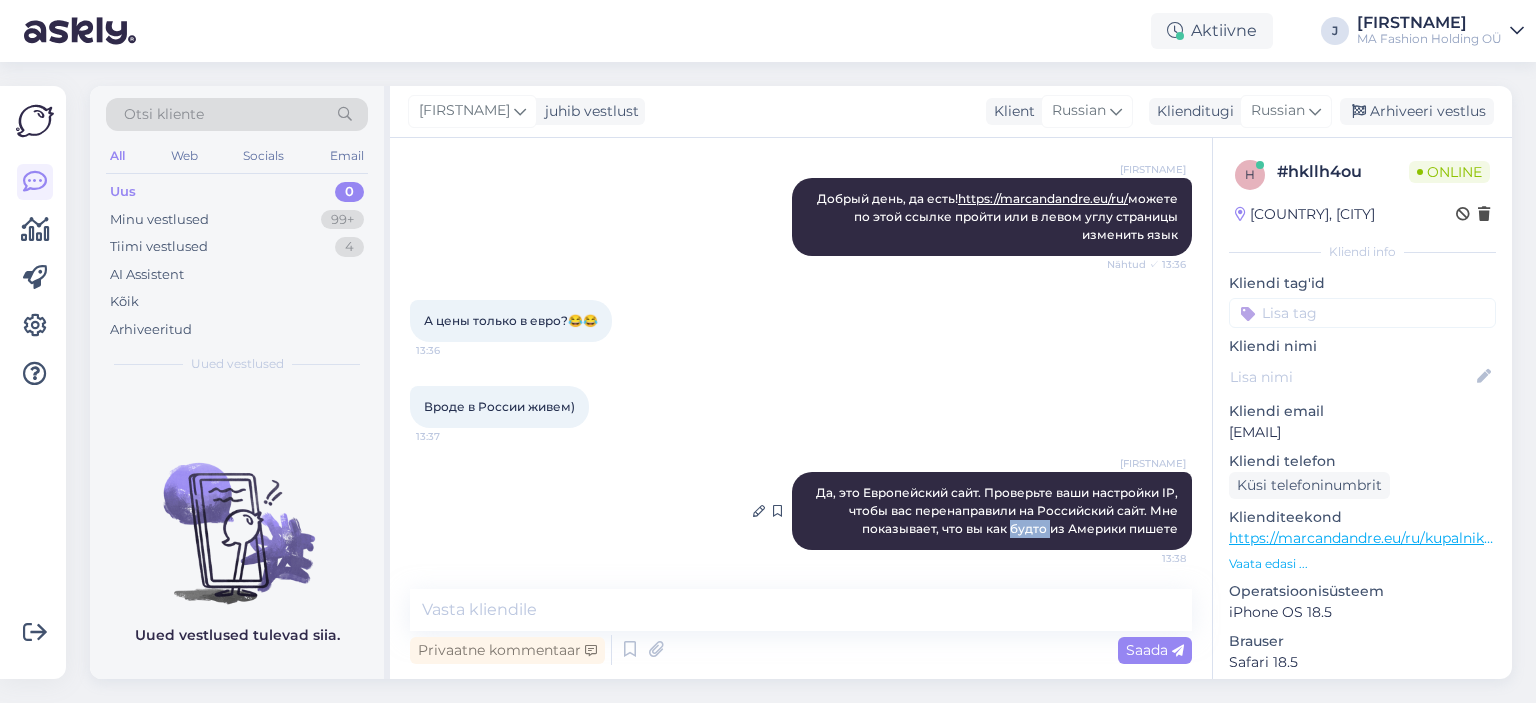 click on "Да, это Европейский сайт. Проверьте ваши настройки IP, чтобы вас перенаправили на Российский сайт. Мне показывает, что вы как будто из Америки пишете" at bounding box center [998, 510] 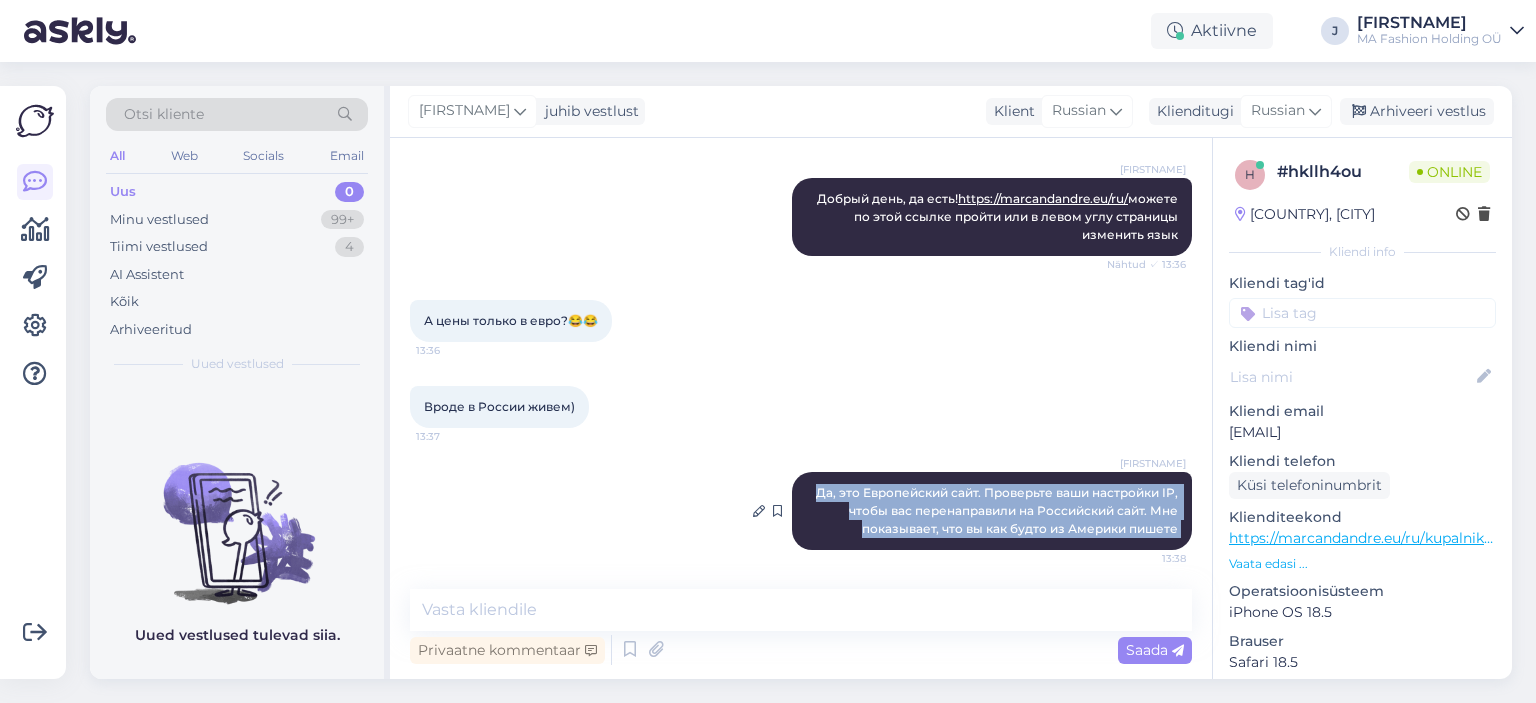 click on "Да, это Европейский сайт. Проверьте ваши настройки IP, чтобы вас перенаправили на Российский сайт. Мне показывает, что вы как будто из Америки пишете" at bounding box center (998, 510) 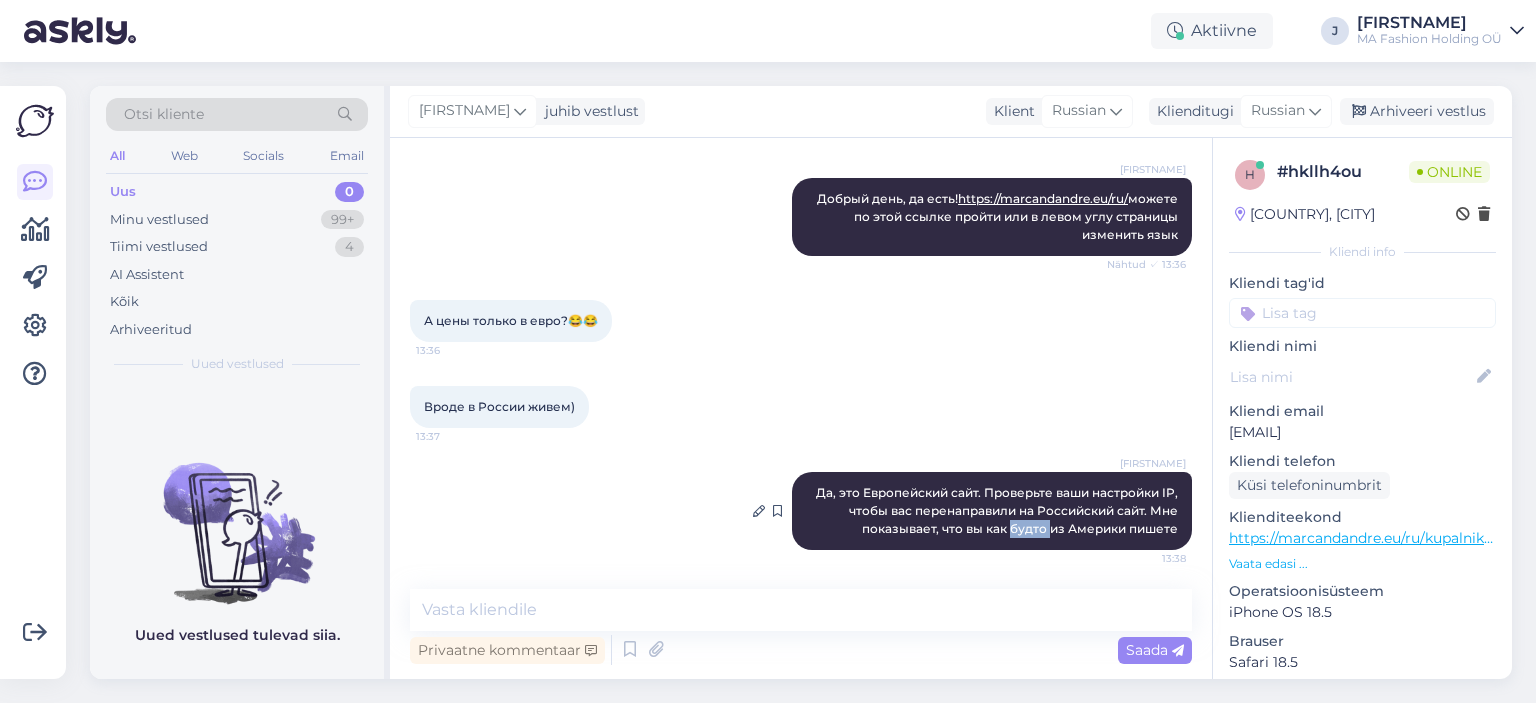 click on "Да, это Европейский сайт. Проверьте ваши настройки IP, чтобы вас перенаправили на Российский сайт. Мне показывает, что вы как будто из Америки пишете" at bounding box center [998, 510] 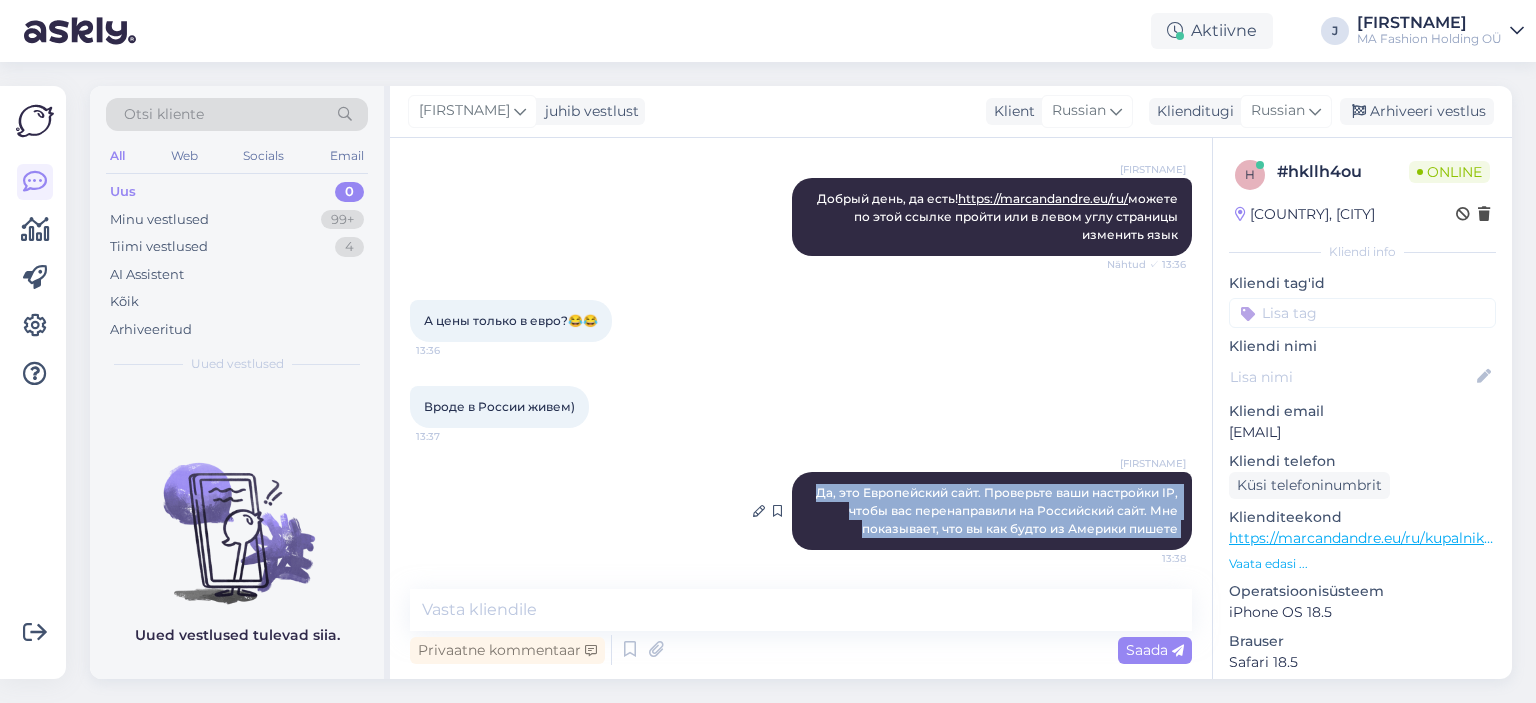 click on "Да, это Европейский сайт. Проверьте ваши настройки IP, чтобы вас перенаправили на Российский сайт. Мне показывает, что вы как будто из Америки пишете" at bounding box center [998, 510] 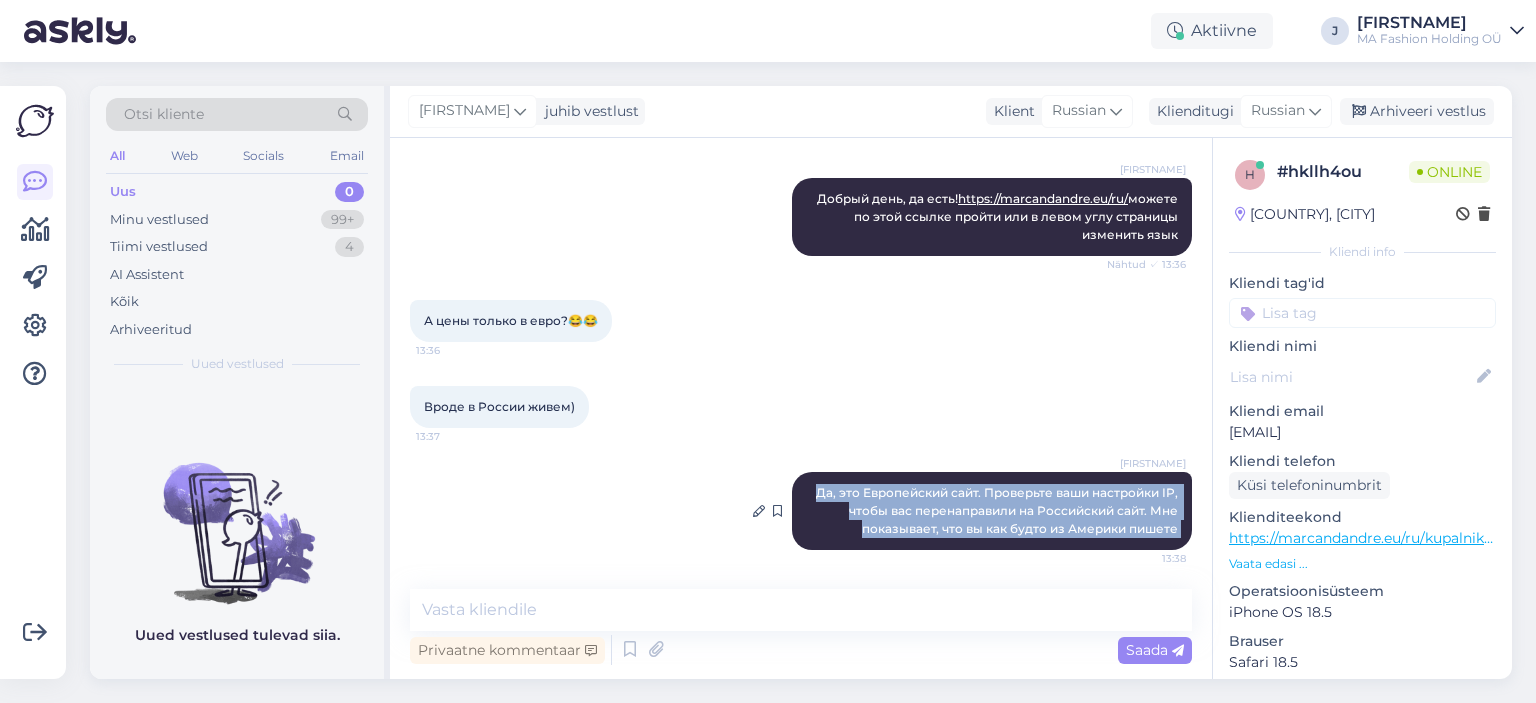 click on "Да, это Европейский сайт. Проверьте ваши настройки IP, чтобы вас перенаправили на Российский сайт. Мне показывает, что вы как будто из Америки пишете" at bounding box center (998, 510) 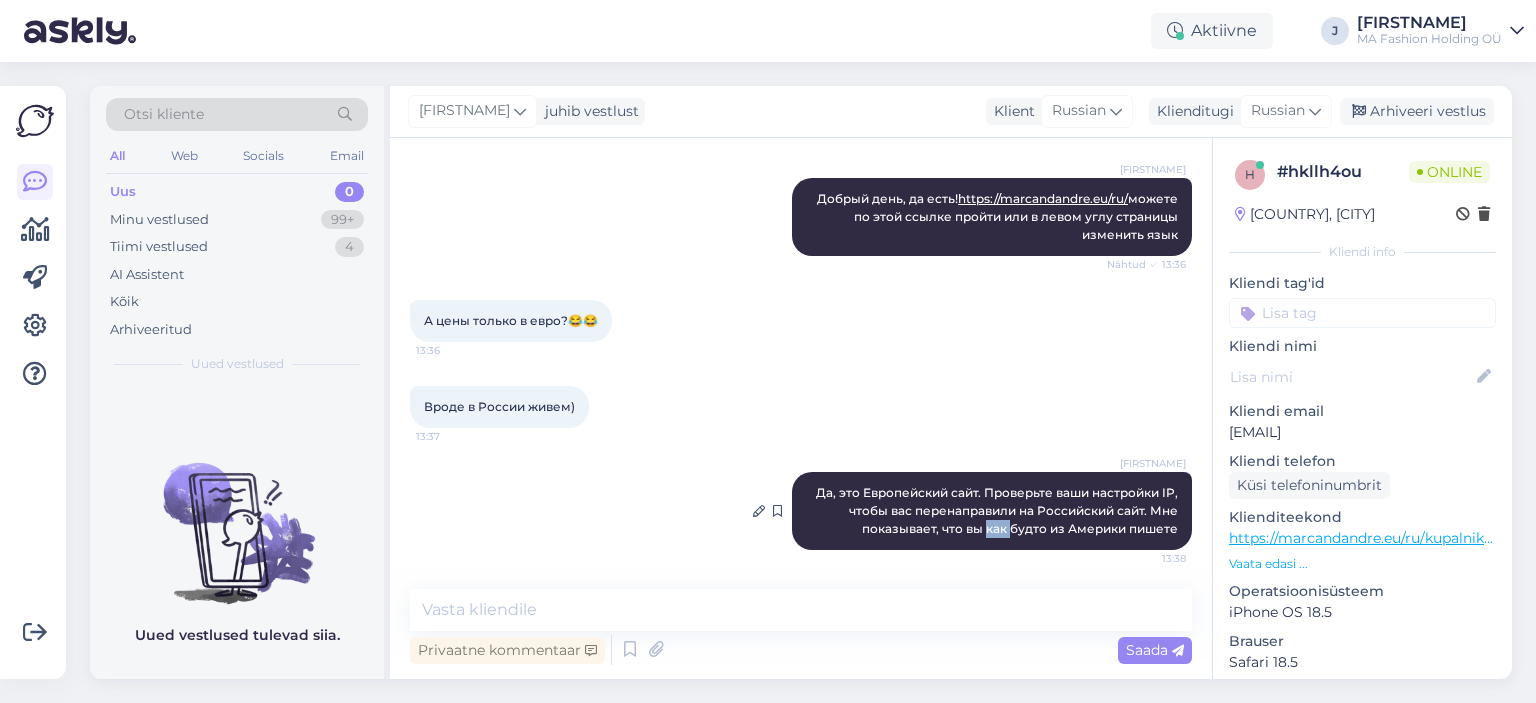 click on "Да, это Европейский сайт. Проверьте ваши настройки IP, чтобы вас перенаправили на Российский сайт. Мне показывает, что вы как будто из Америки пишете" at bounding box center (998, 510) 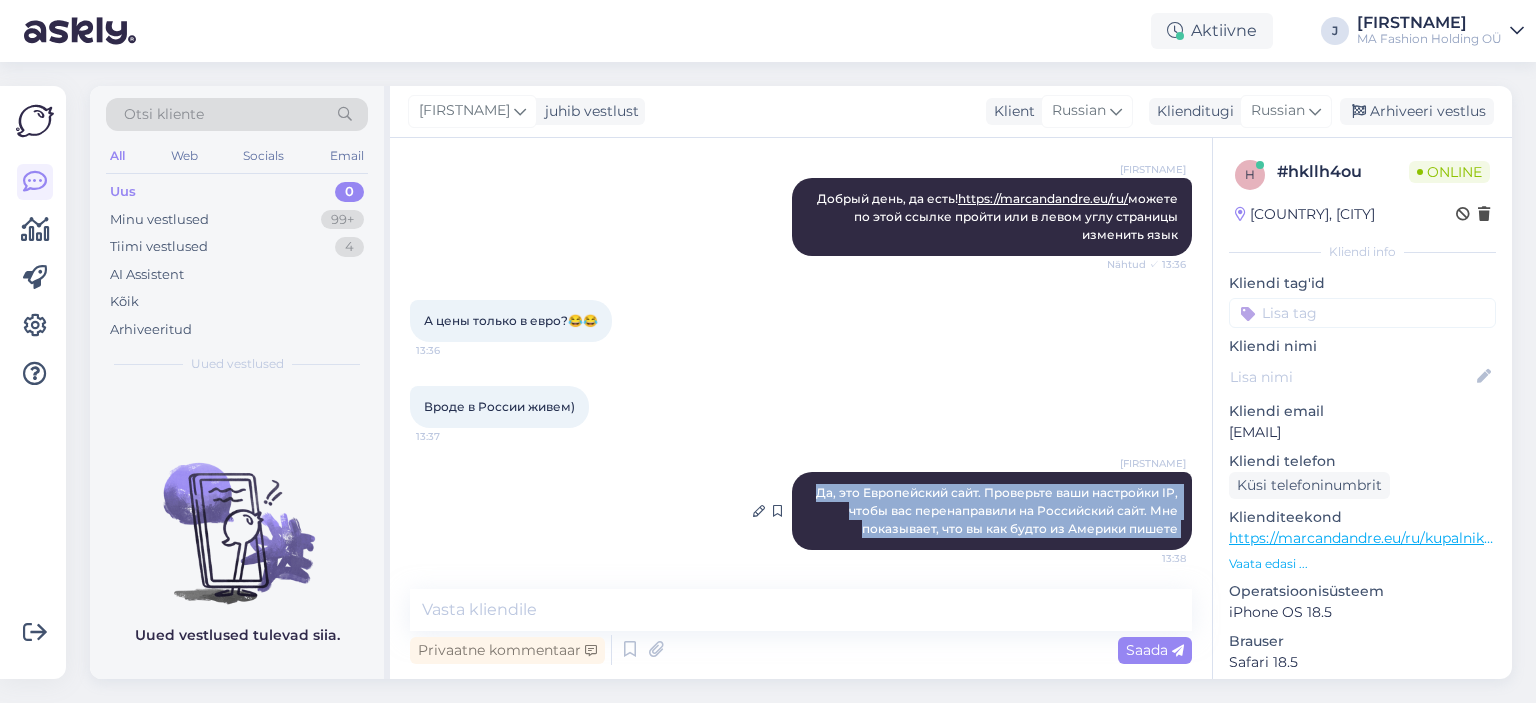 click on "Да, это Европейский сайт. Проверьте ваши настройки IP, чтобы вас перенаправили на Российский сайт. Мне показывает, что вы как будто из Америки пишете" at bounding box center (998, 510) 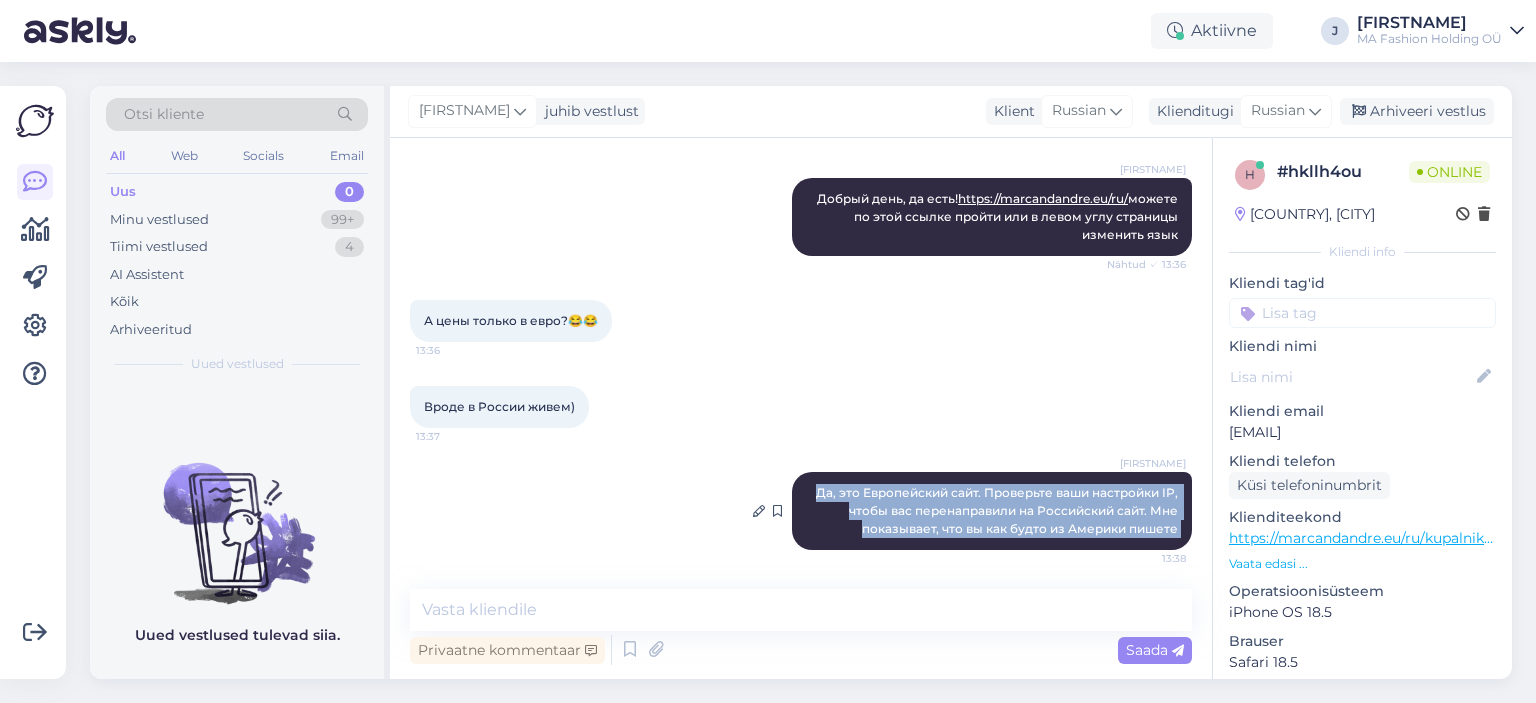 click on "Да, это Европейский сайт. Проверьте ваши настройки IP, чтобы вас перенаправили на Российский сайт. Мне показывает, что вы как будто из Америки пишете" at bounding box center [998, 510] 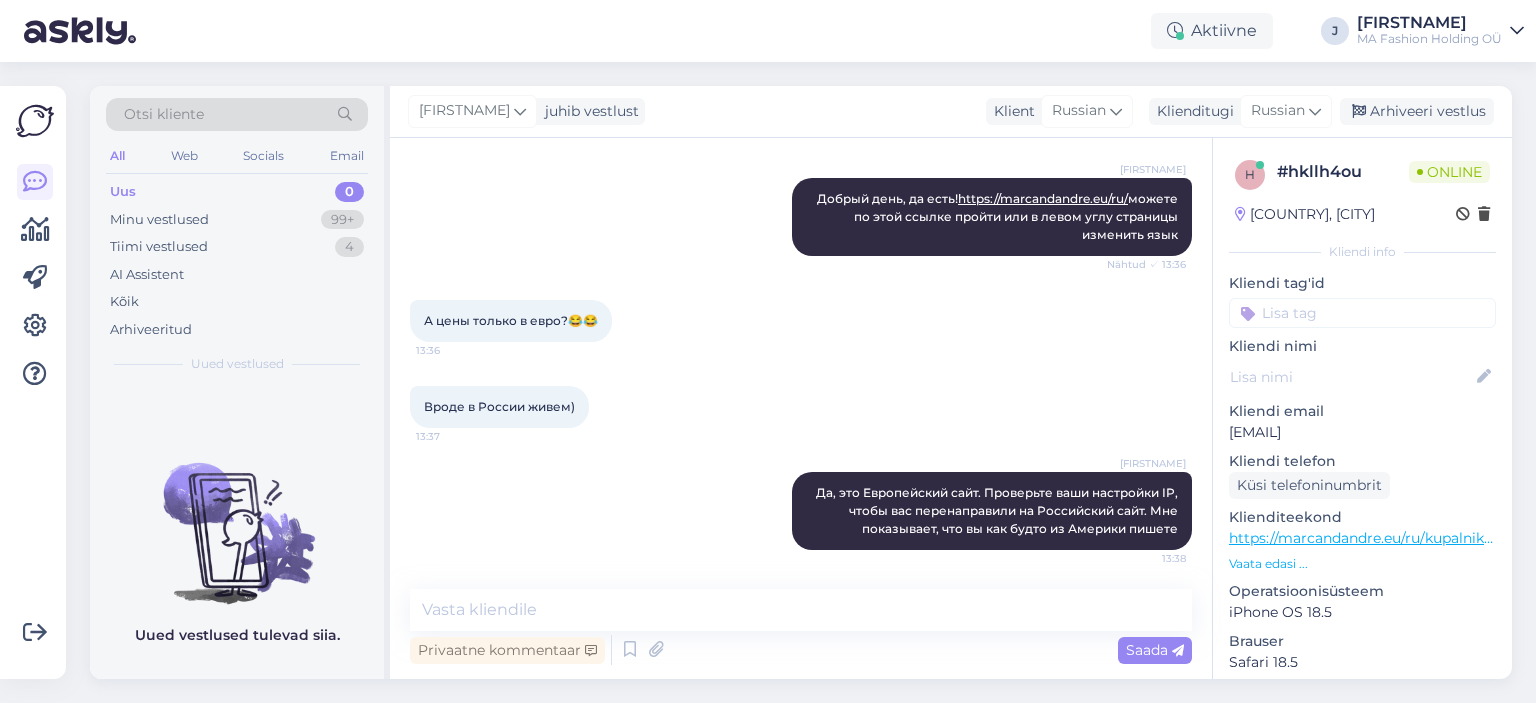 click at bounding box center [1240, 215] 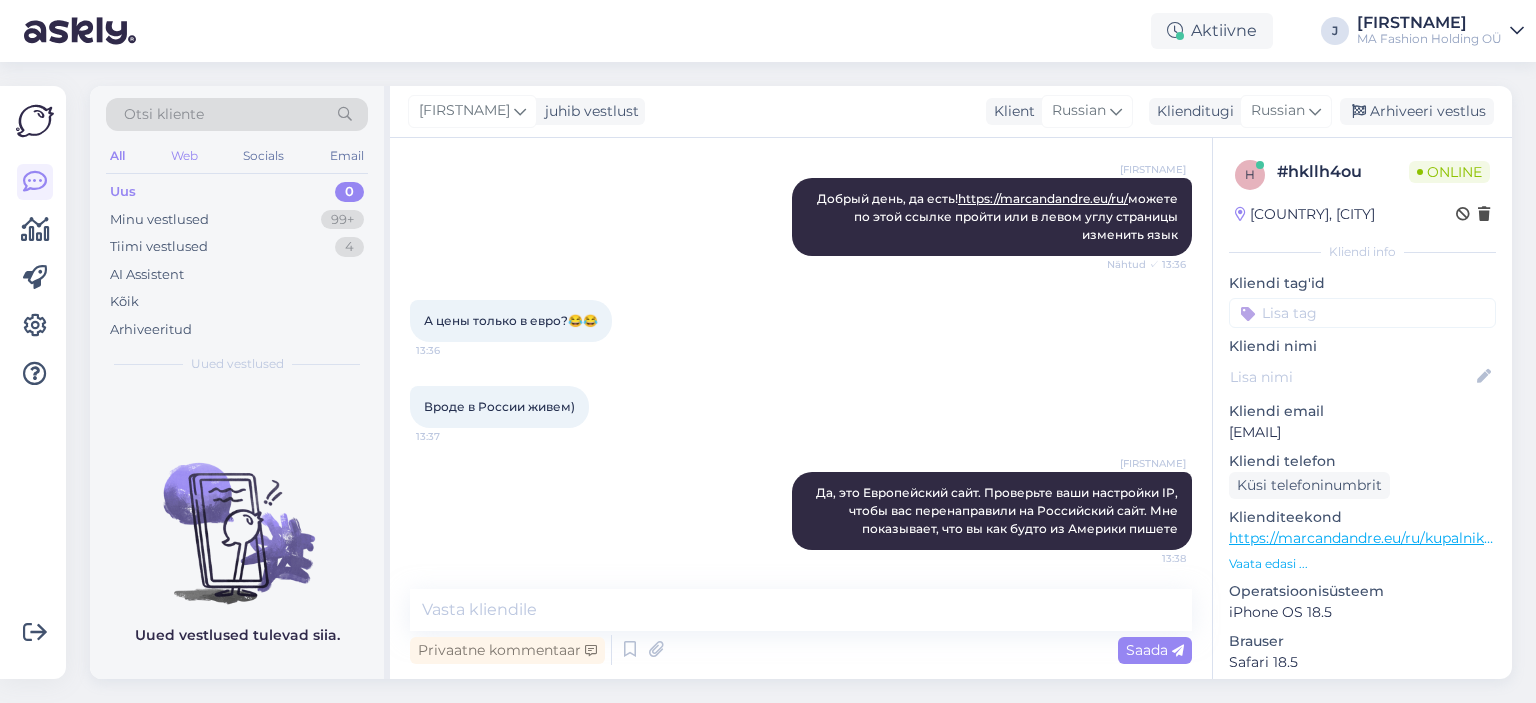 click on "Web" at bounding box center (184, 156) 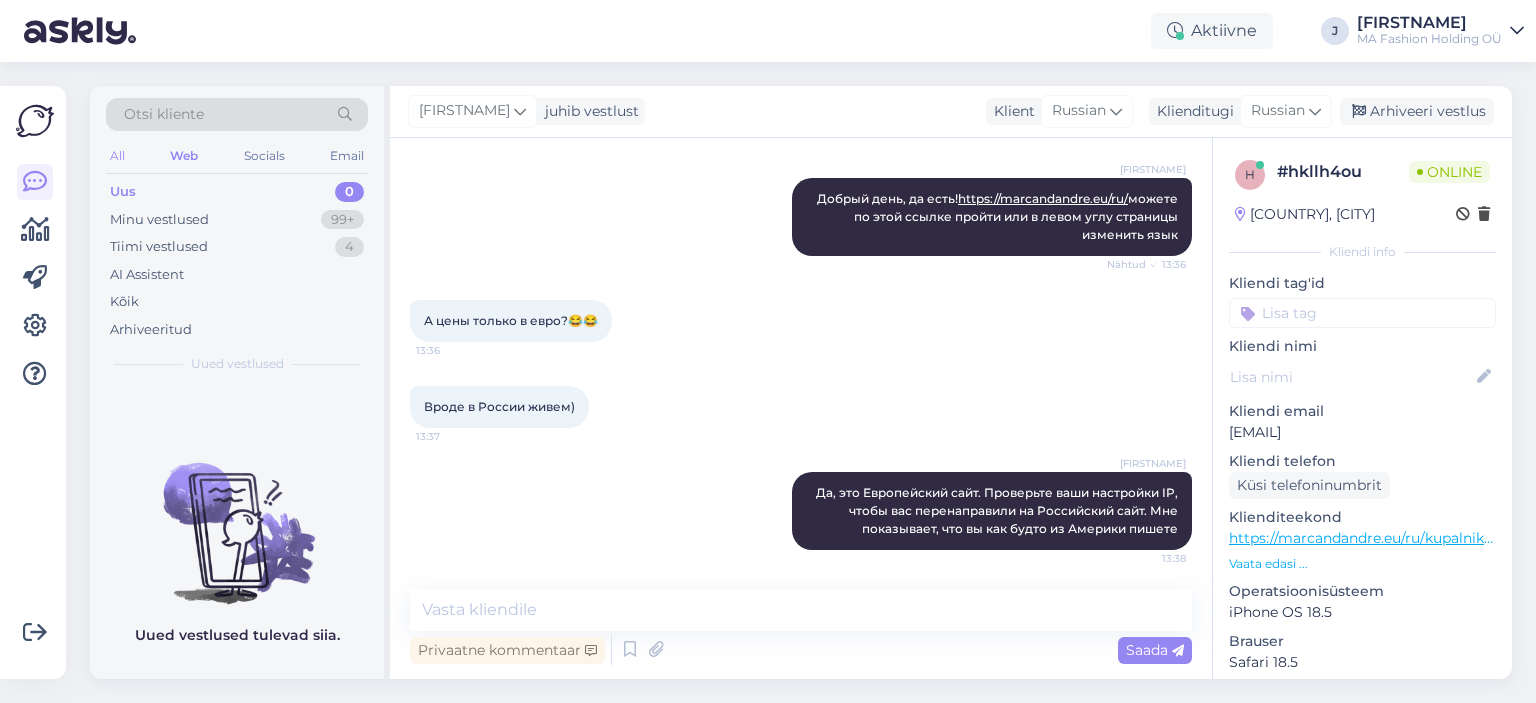 click on "All" at bounding box center (117, 156) 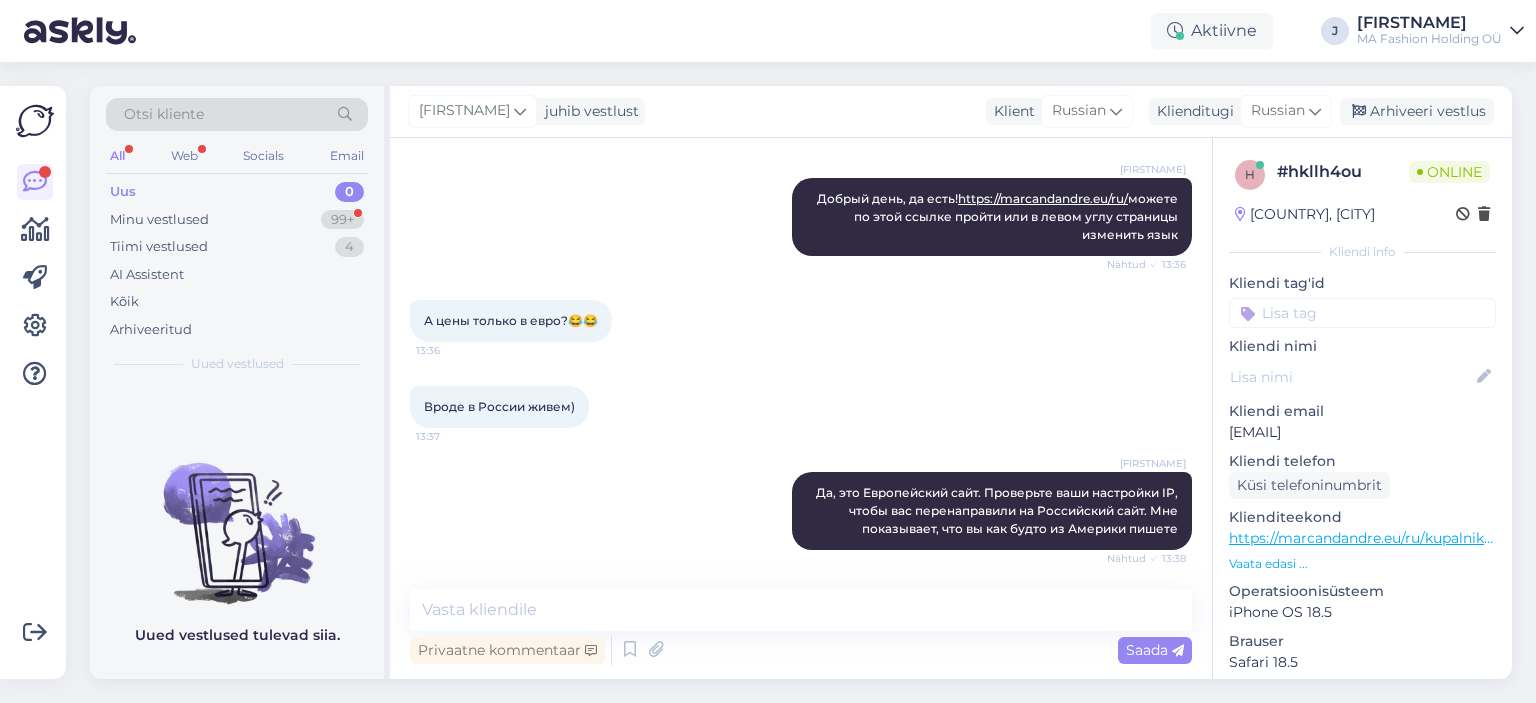scroll, scrollTop: 258, scrollLeft: 0, axis: vertical 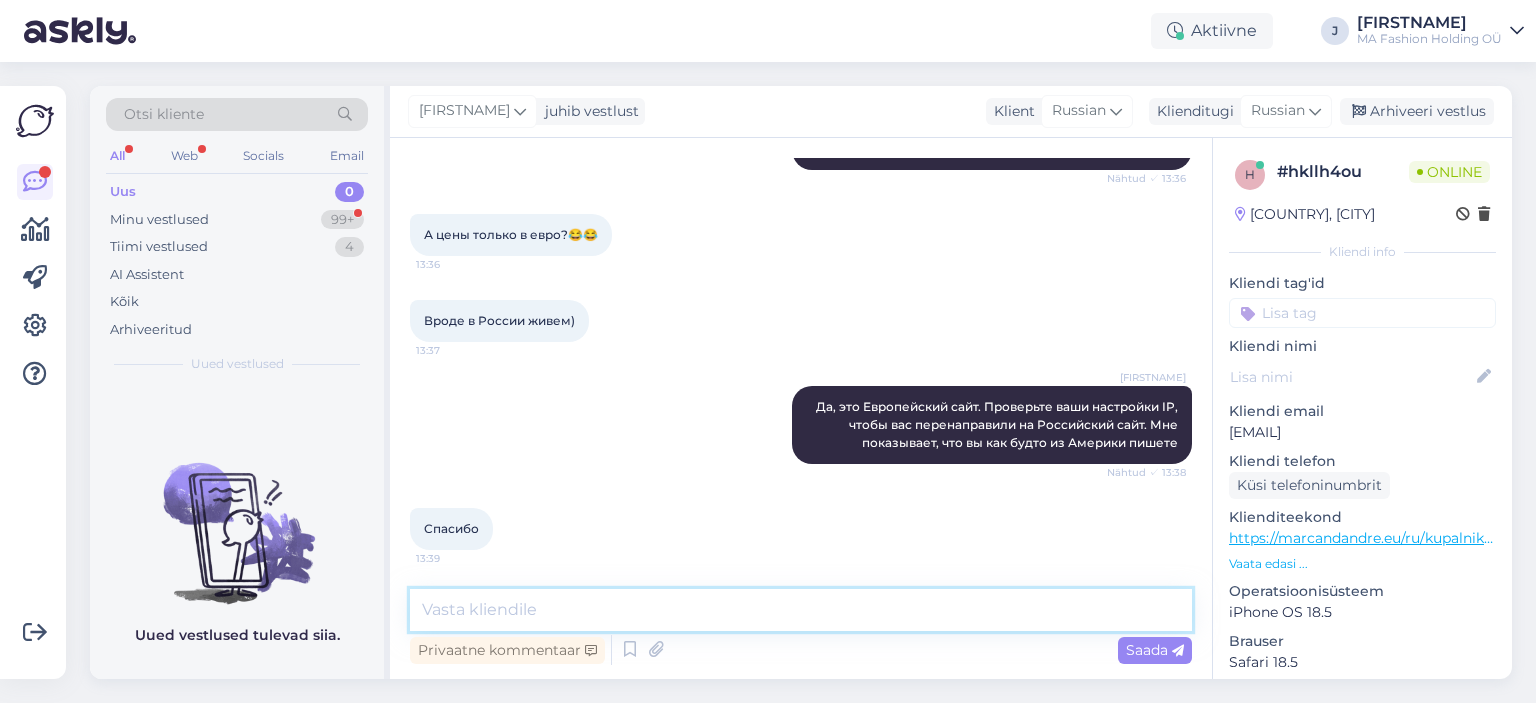 click at bounding box center (801, 610) 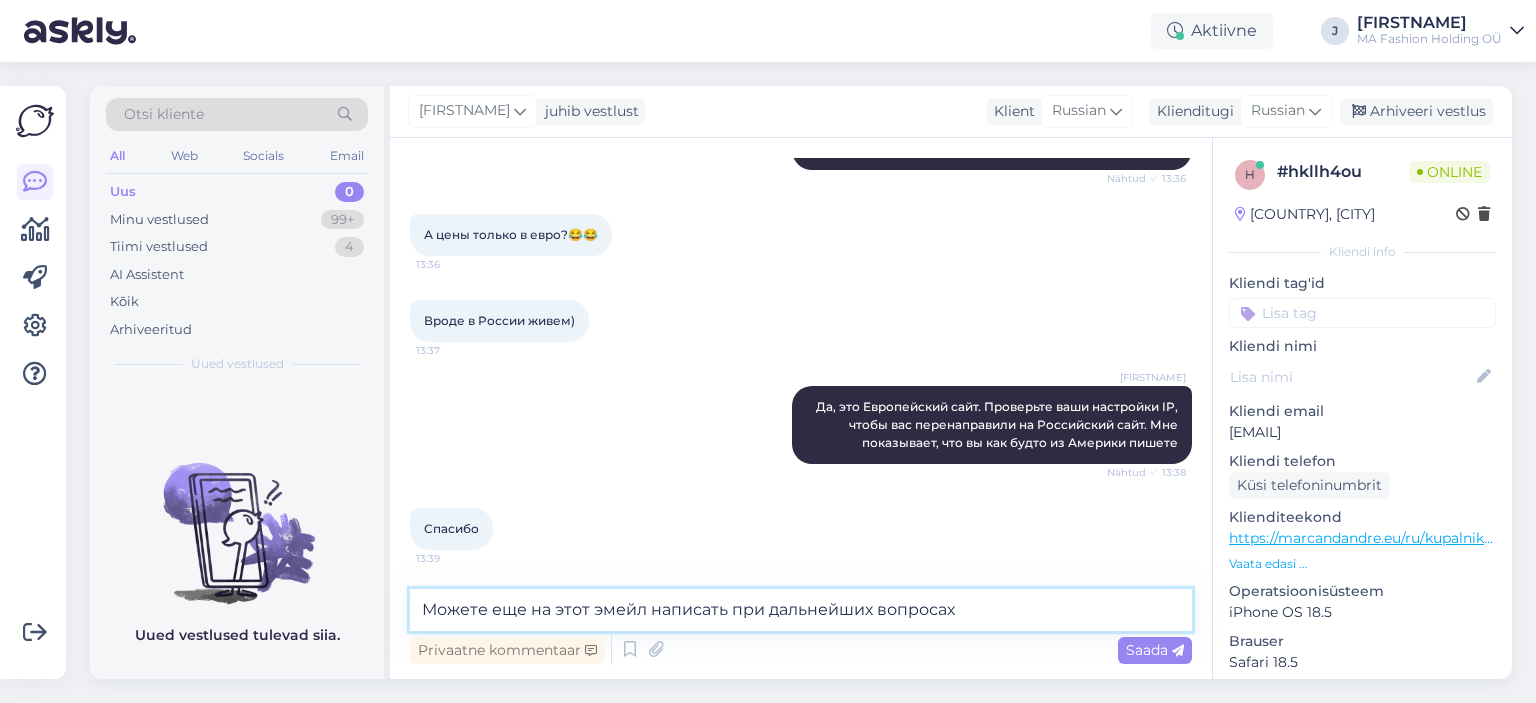 paste on "[EMAIL]" 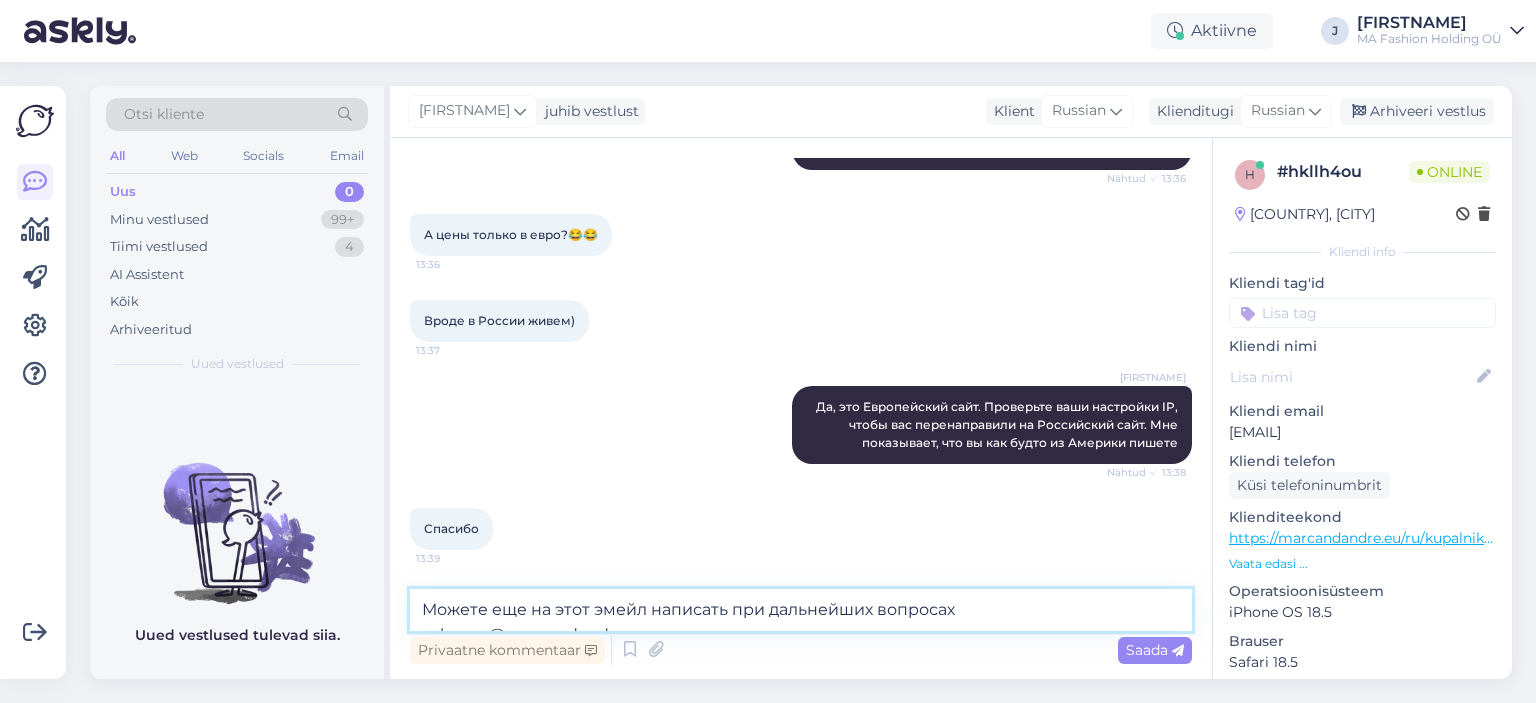 scroll, scrollTop: 280, scrollLeft: 0, axis: vertical 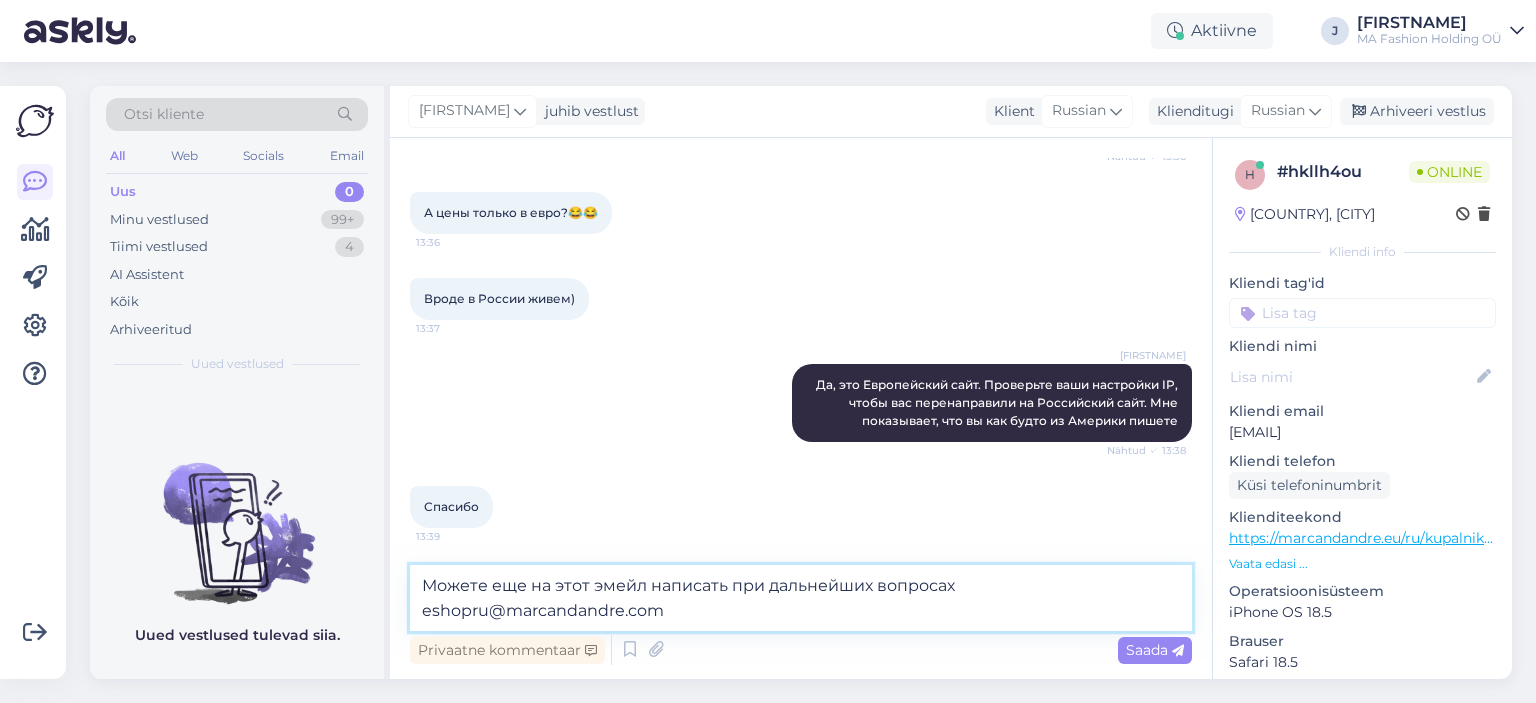 type on "Можете еще на этот эмейл написать при дальнейших вопросах  eshopru@marcandandre.com" 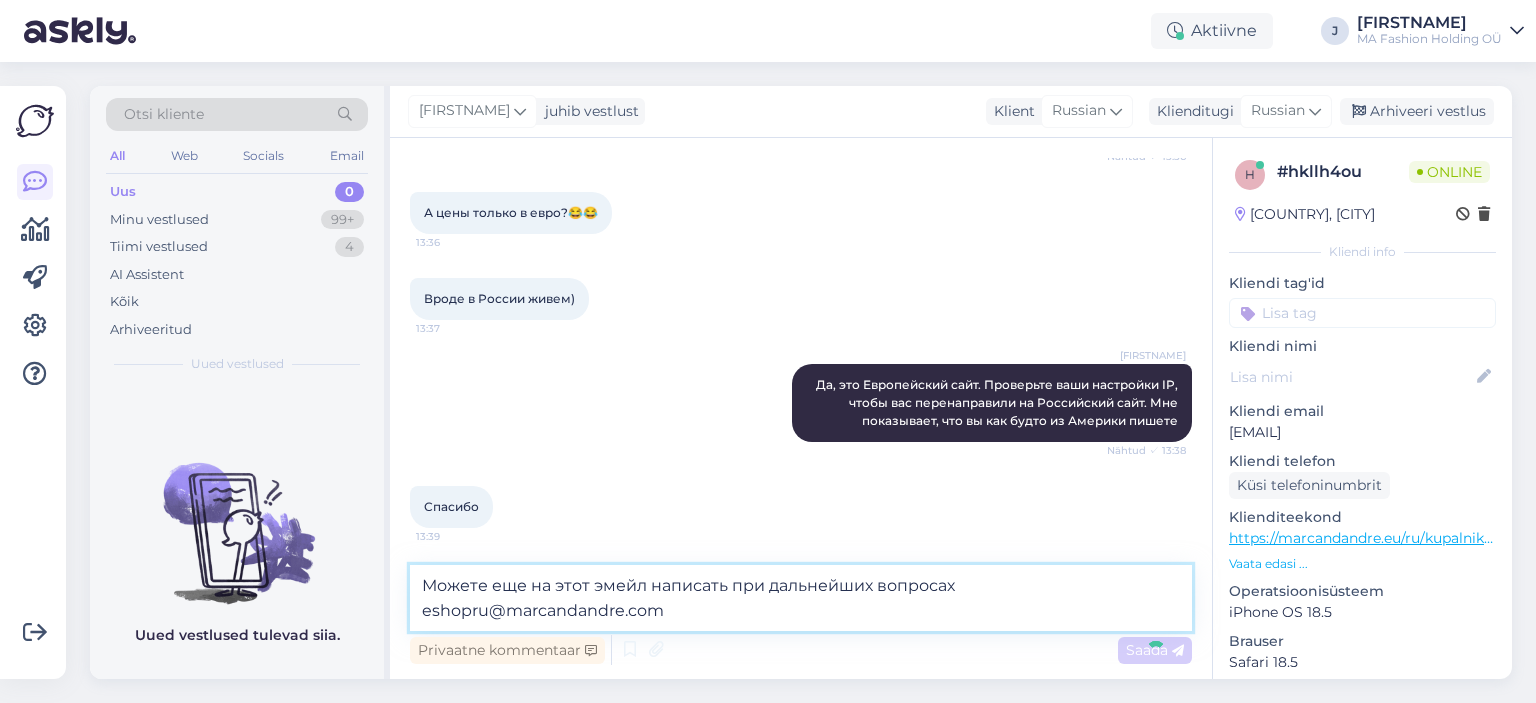 type 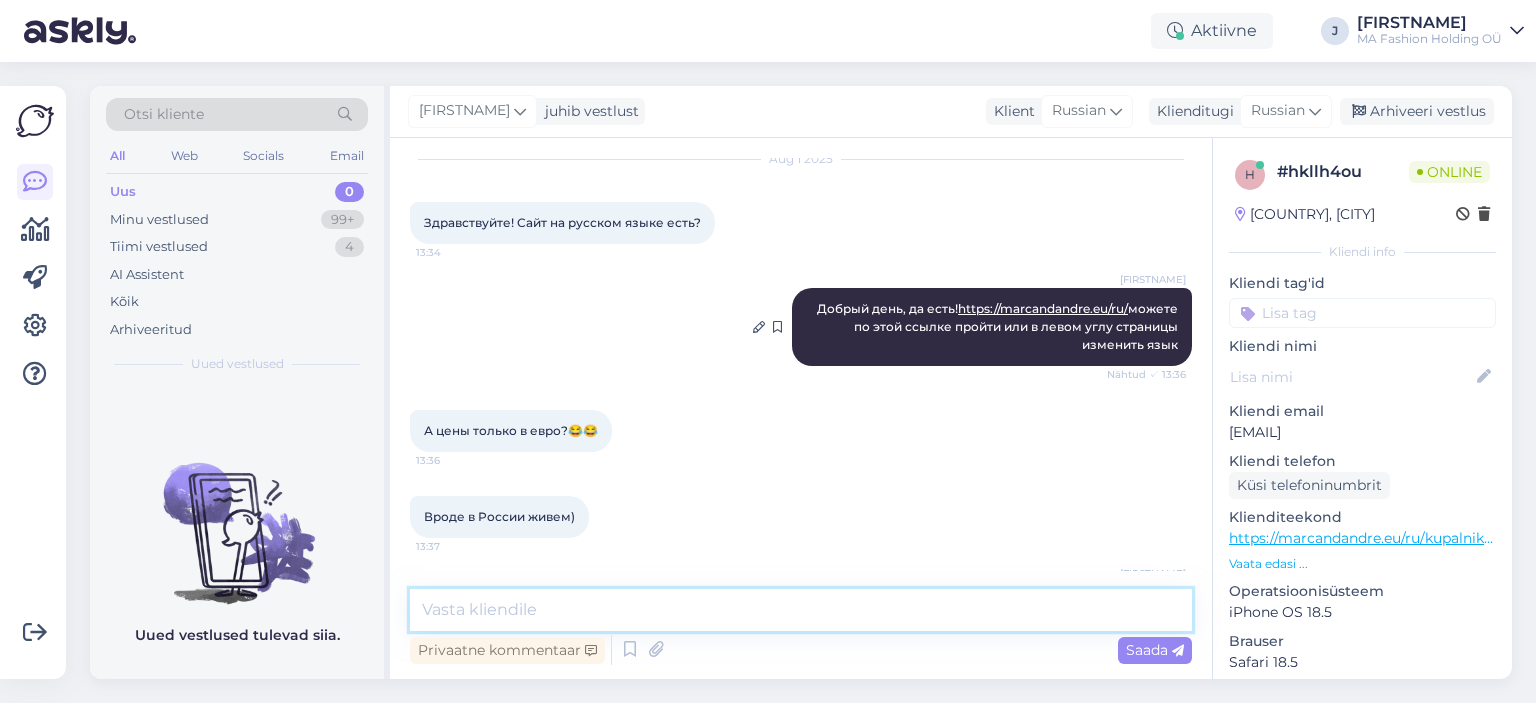 scroll, scrollTop: 0, scrollLeft: 0, axis: both 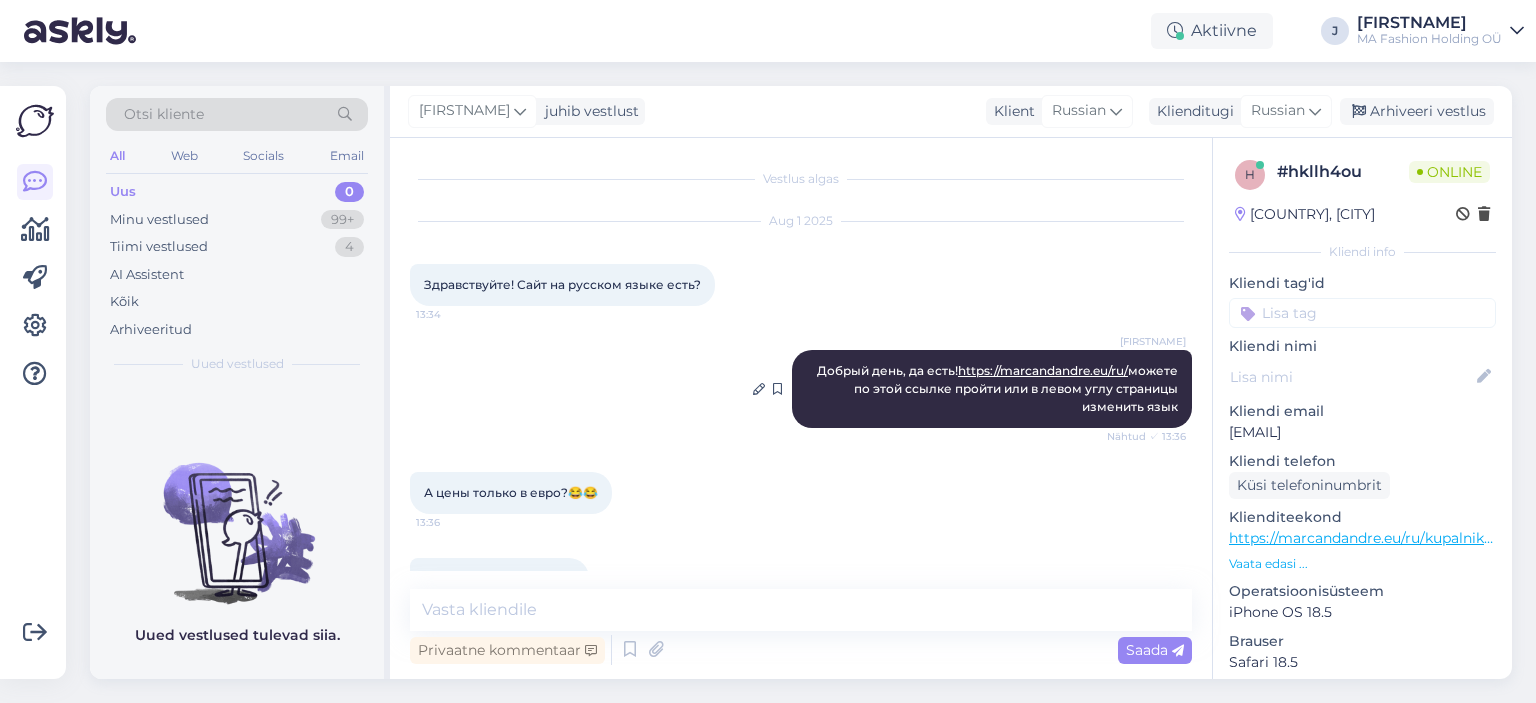 drag, startPoint x: 956, startPoint y: 387, endPoint x: 1156, endPoint y: 410, distance: 201.31816 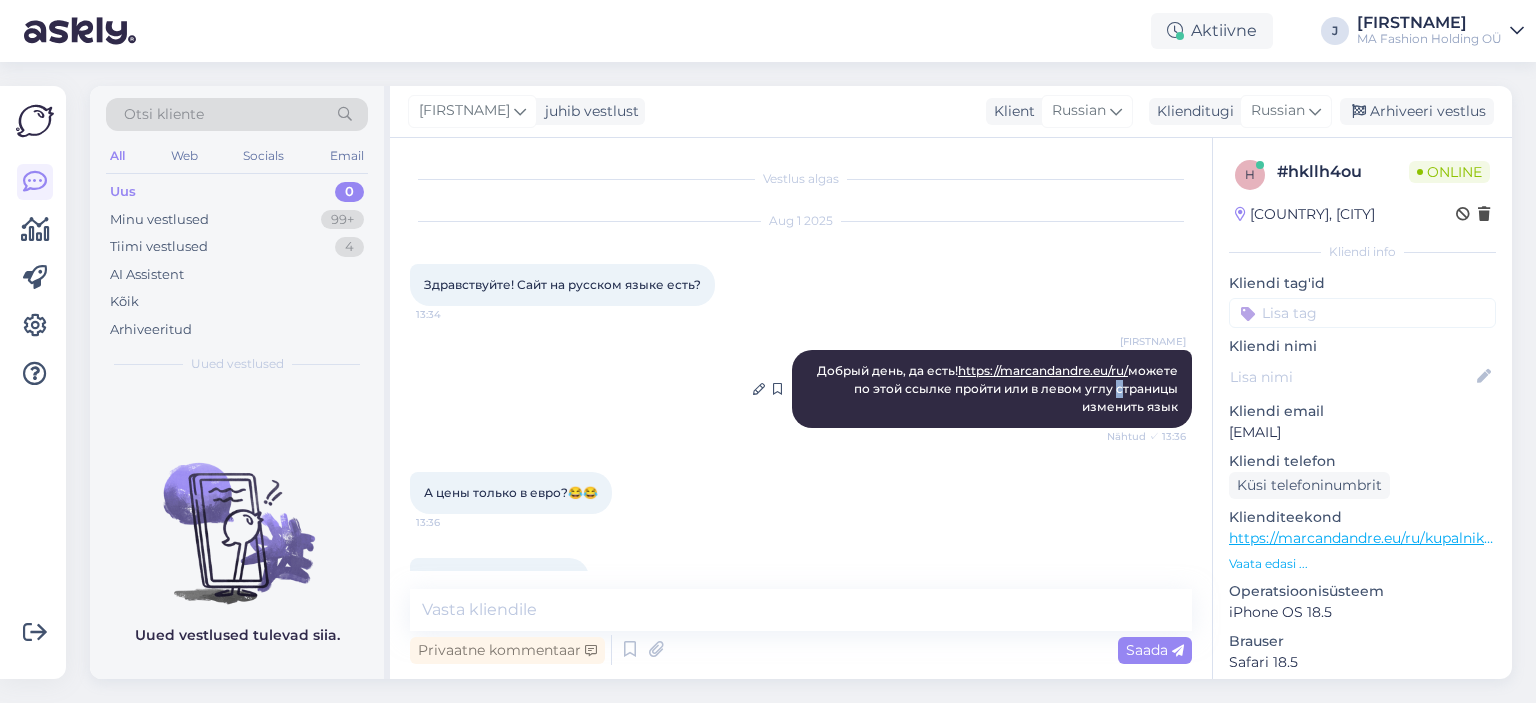 click on "Добрый день, да есть!  https://marcandandre.eu/ru/  можете по этой ссылке пройти или в левом углу страницы изменить язык" at bounding box center [999, 388] 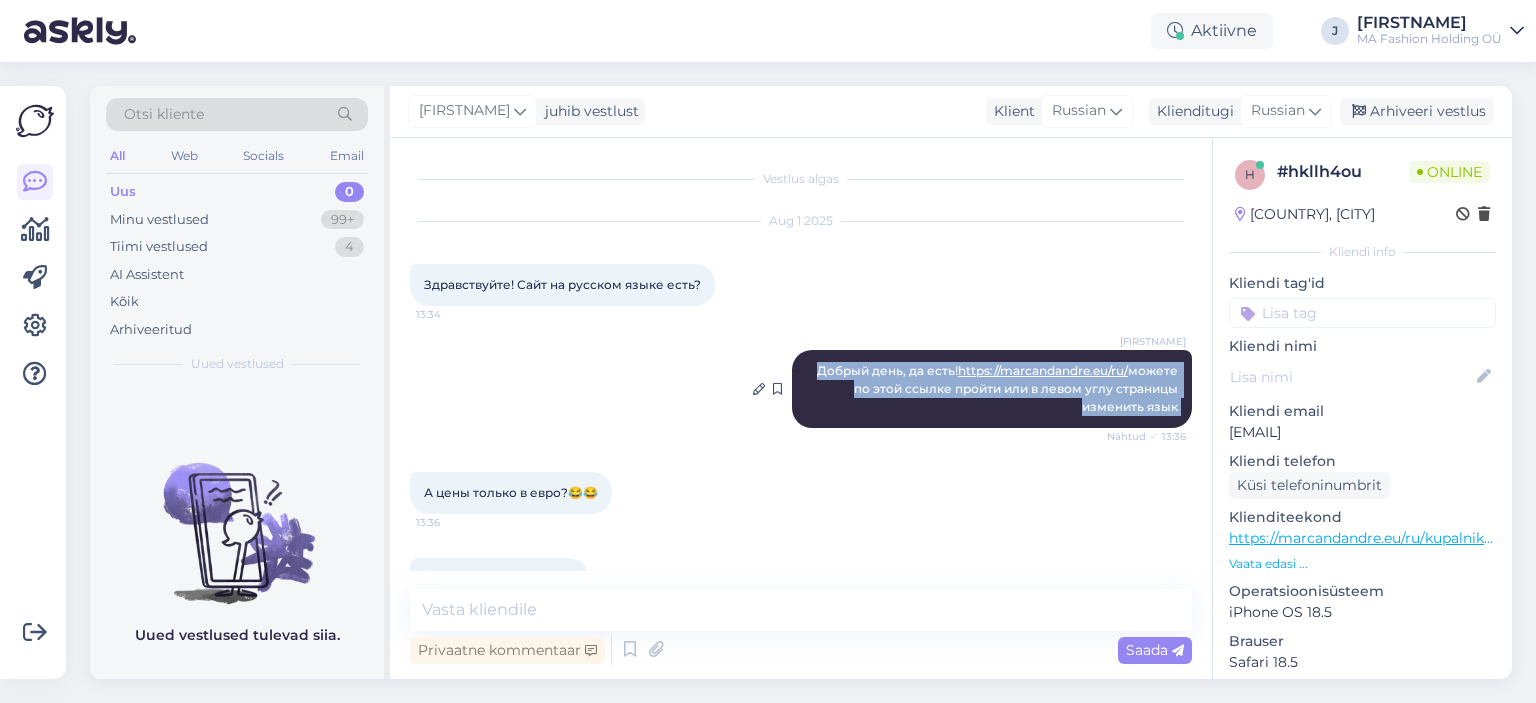 click on "Добрый день, да есть!  https://marcandandre.eu/ru/  можете по этой ссылке пройти или в левом углу страницы изменить язык" at bounding box center (999, 388) 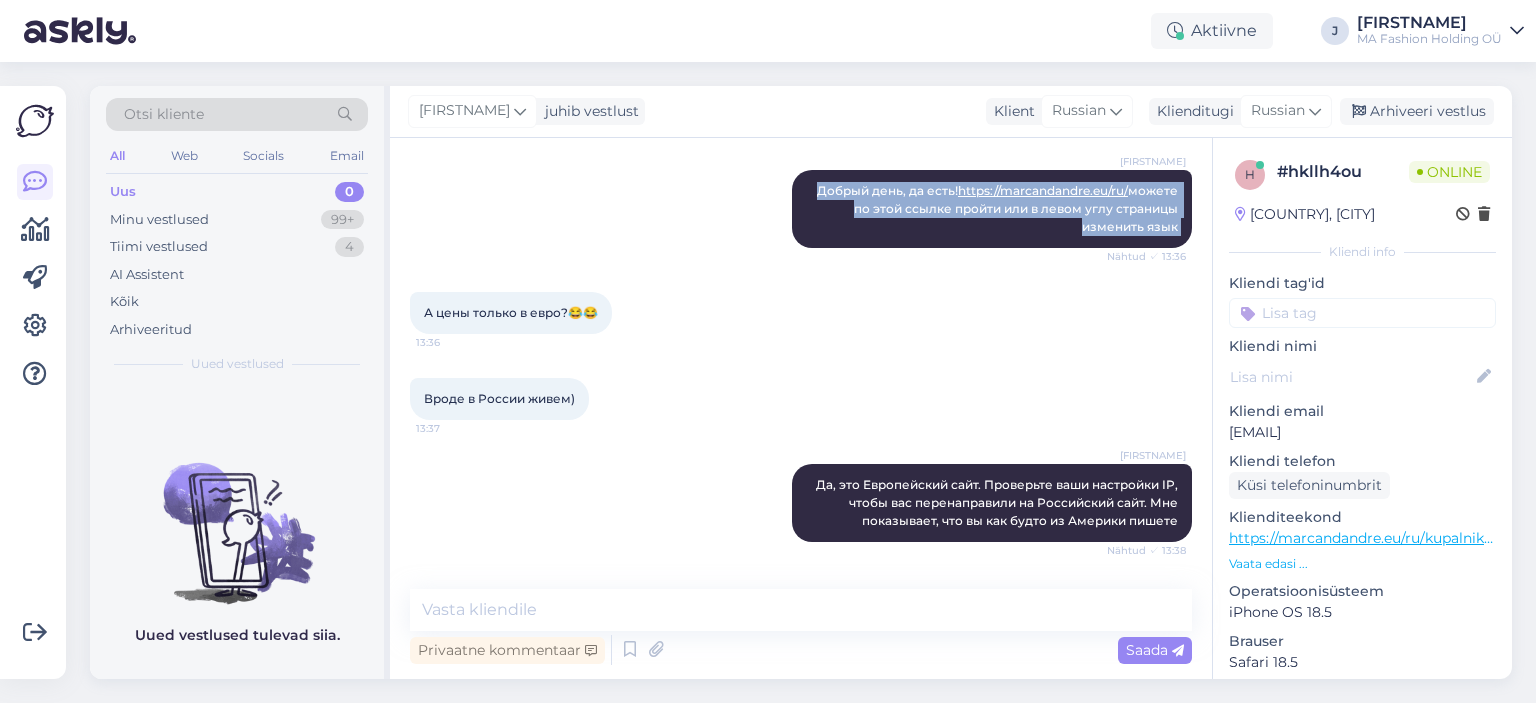 scroll, scrollTop: 300, scrollLeft: 0, axis: vertical 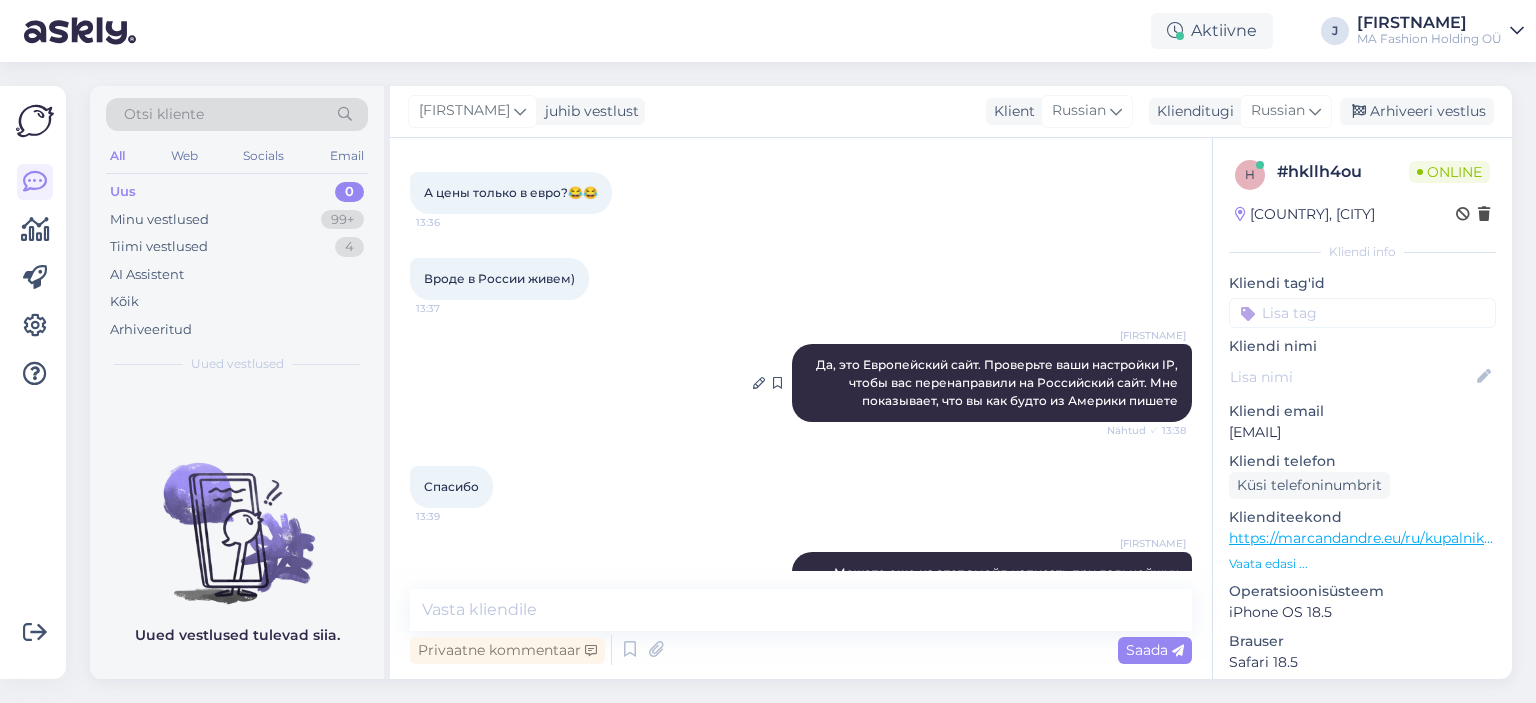 click on "Да, это Европейский сайт. Проверьте ваши настройки IP, чтобы вас перенаправили на Российский сайт. Мне показывает, что вы как будто из Америки пишете" at bounding box center [998, 382] 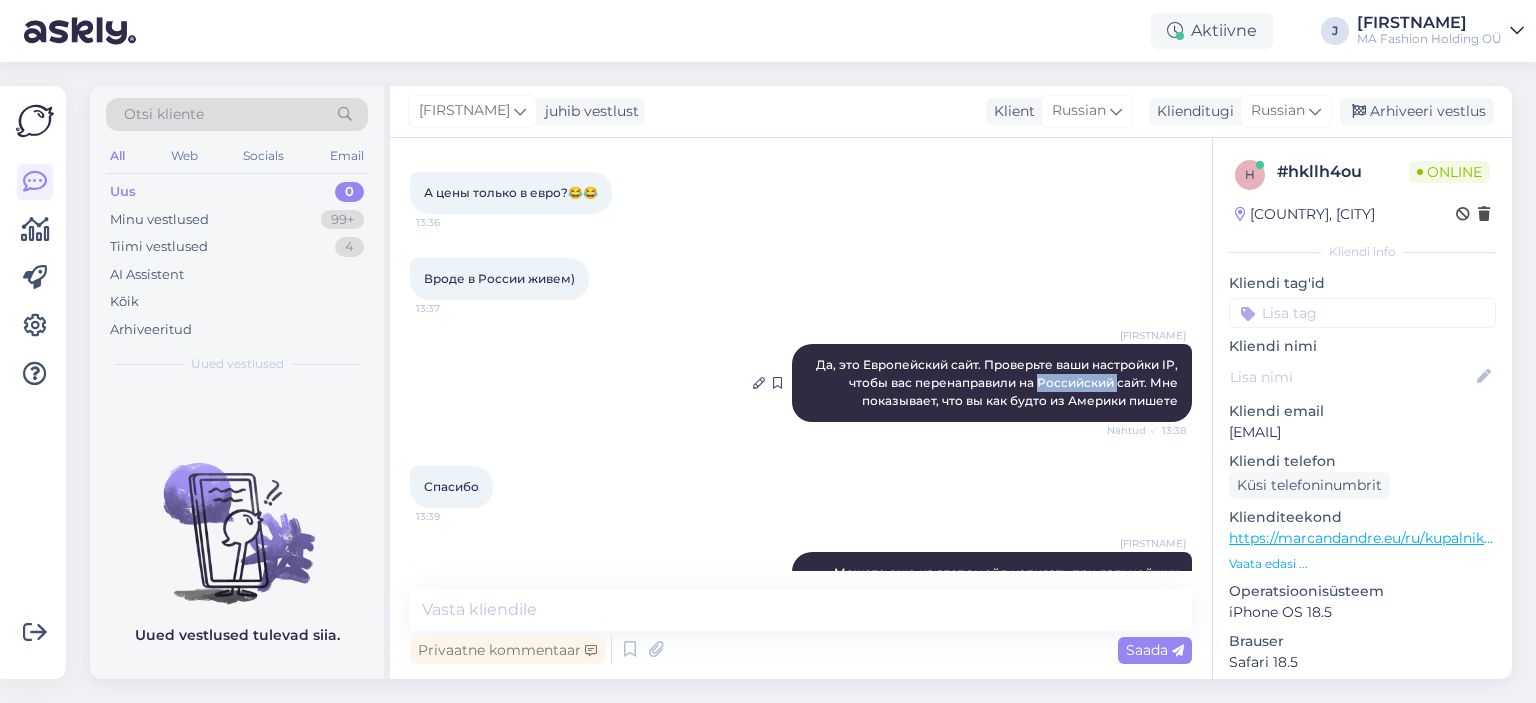 click on "Да, это Европейский сайт. Проверьте ваши настройки IP, чтобы вас перенаправили на Российский сайт. Мне показывает, что вы как будто из Америки пишете" at bounding box center (998, 382) 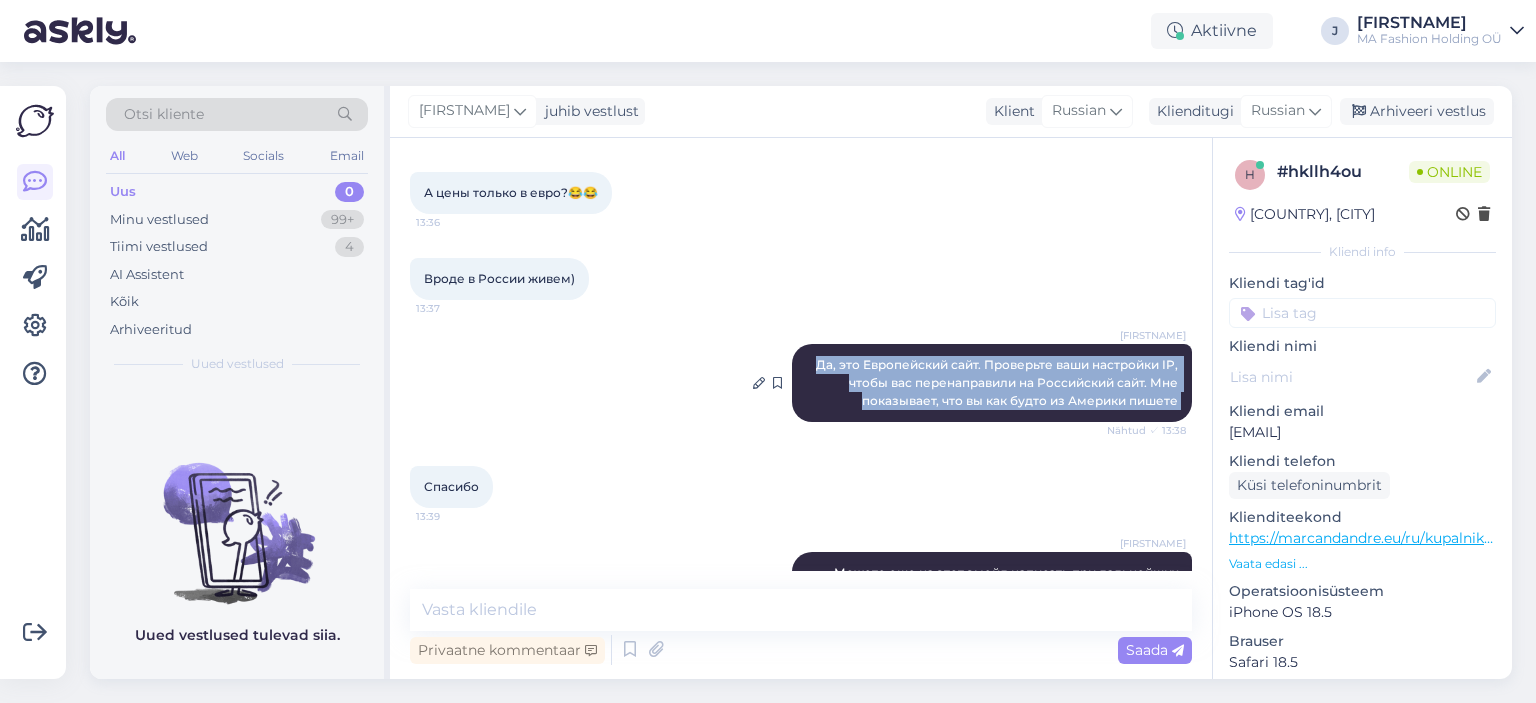 click on "Да, это Европейский сайт. Проверьте ваши настройки IP, чтобы вас перенаправили на Российский сайт. Мне показывает, что вы как будто из Америки пишете" at bounding box center (998, 382) 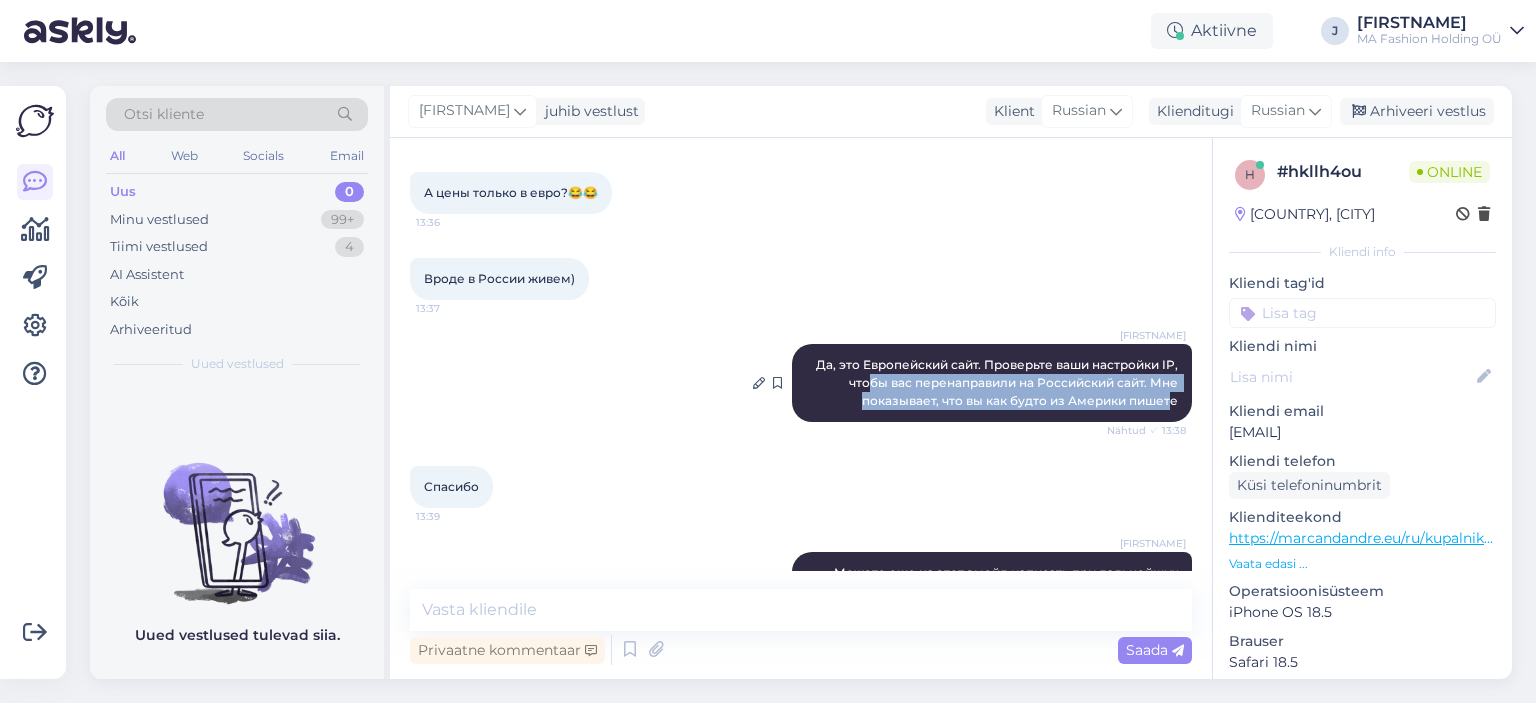 drag, startPoint x: 1036, startPoint y: 409, endPoint x: 1157, endPoint y: 400, distance: 121.33425 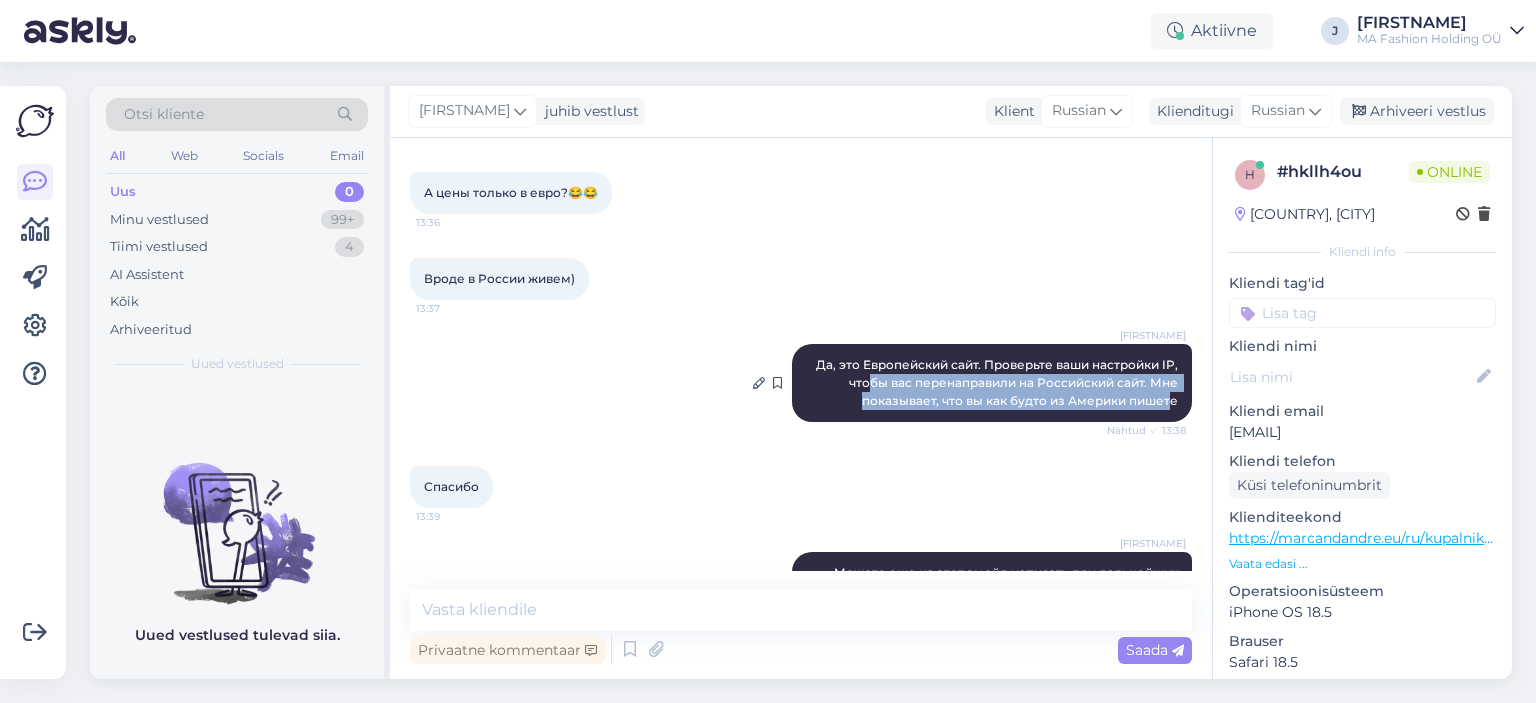 click on "Да, это Европейский сайт. Проверьте ваши настройки IP, чтобы вас перенаправили на Российский сайт. Мне показывает, что вы как будто из Америки пишете" at bounding box center [998, 382] 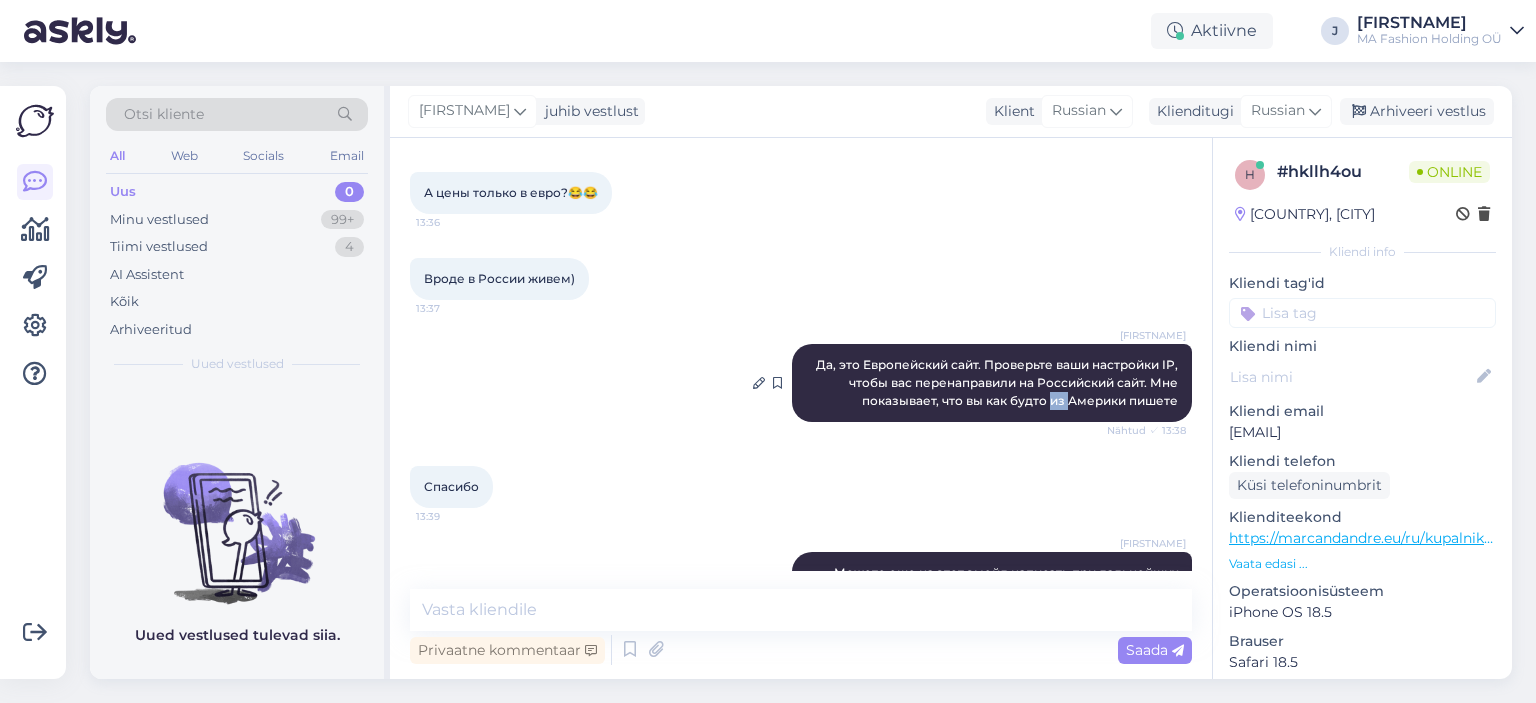 click on "Да, это Европейский сайт. Проверьте ваши настройки IP, чтобы вас перенаправили на Российский сайт. Мне показывает, что вы как будто из Америки пишете" at bounding box center [998, 382] 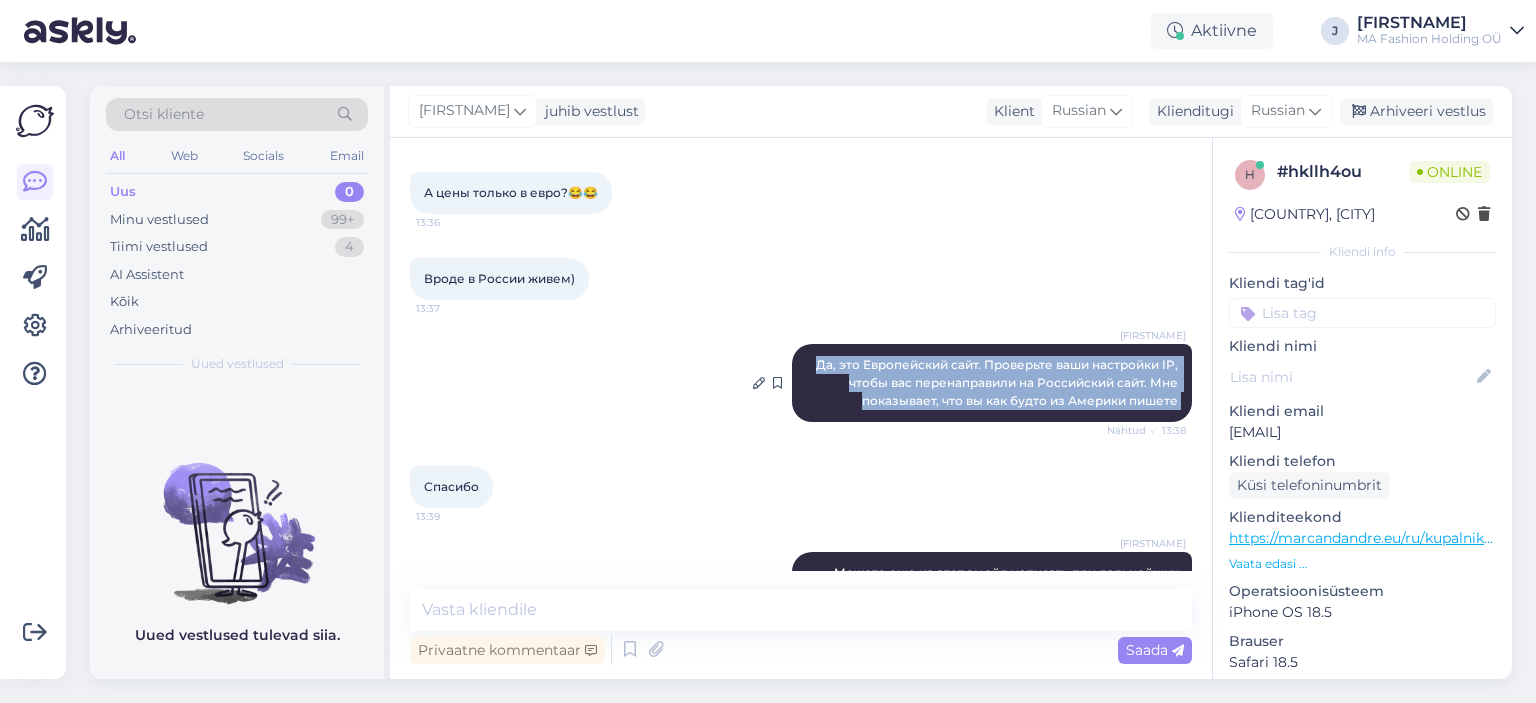 click on "Да, это Европейский сайт. Проверьте ваши настройки IP, чтобы вас перенаправили на Российский сайт. Мне показывает, что вы как будто из Америки пишете" at bounding box center [998, 382] 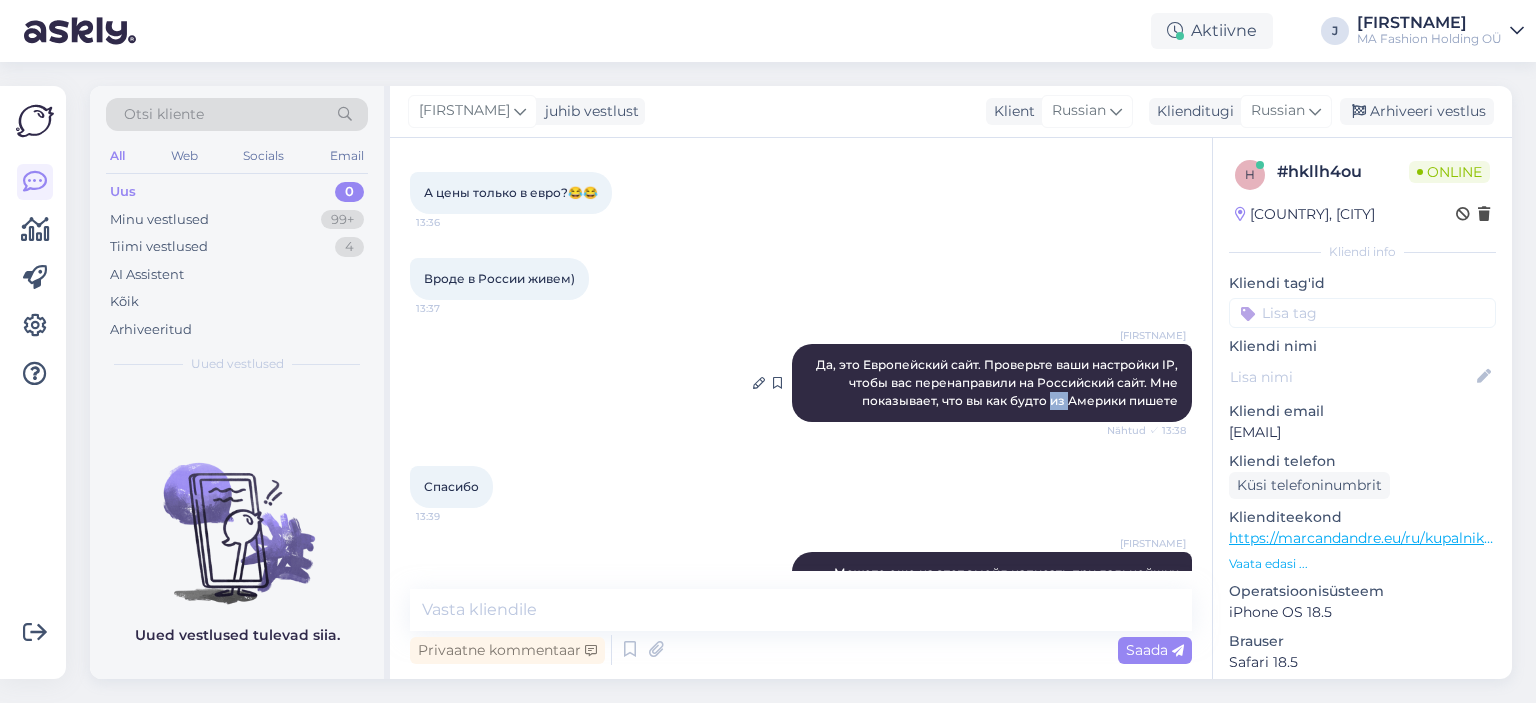 click on "Да, это Европейский сайт. Проверьте ваши настройки IP, чтобы вас перенаправили на Российский сайт. Мне показывает, что вы как будто из Америки пишете" at bounding box center [998, 382] 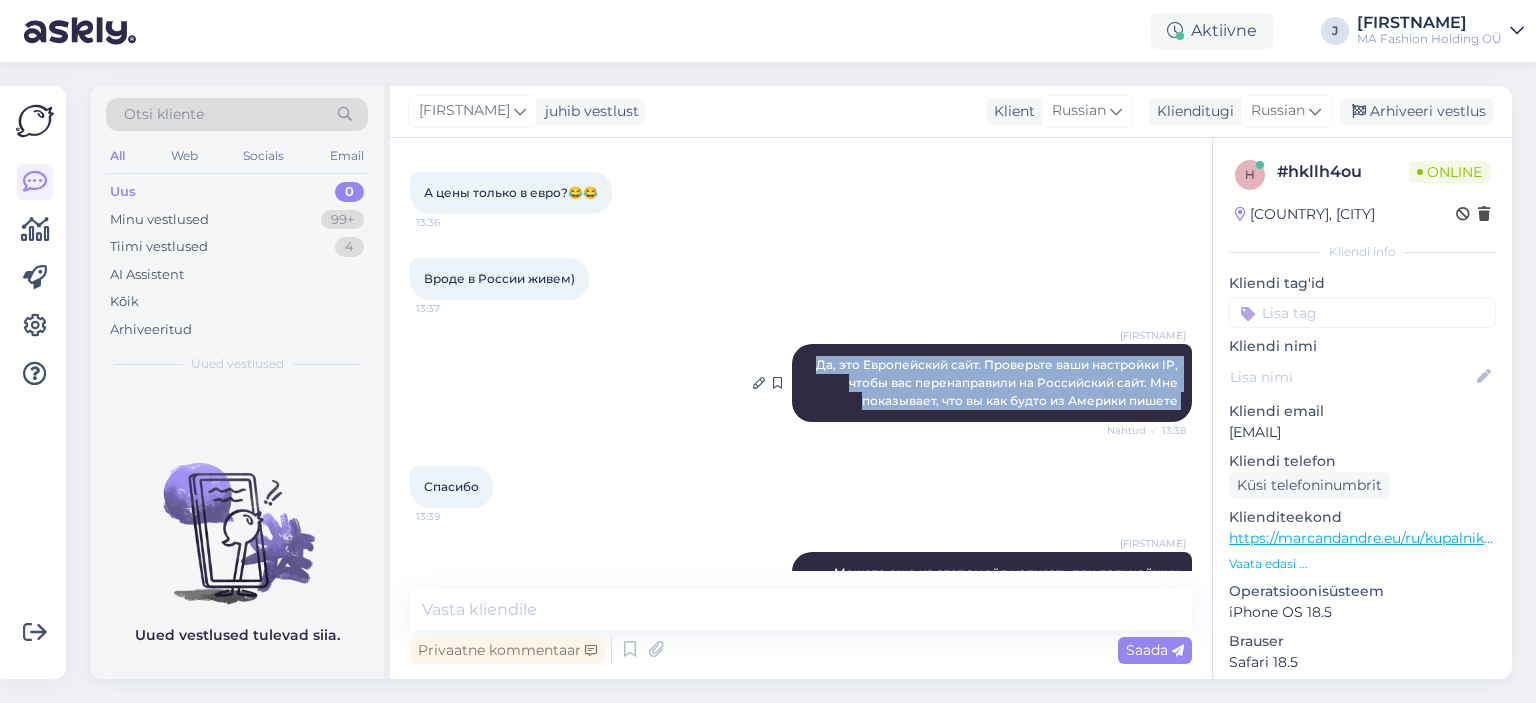click on "Да, это Европейский сайт. Проверьте ваши настройки IP, чтобы вас перенаправили на Российский сайт. Мне показывает, что вы как будто из Америки пишете" at bounding box center (998, 382) 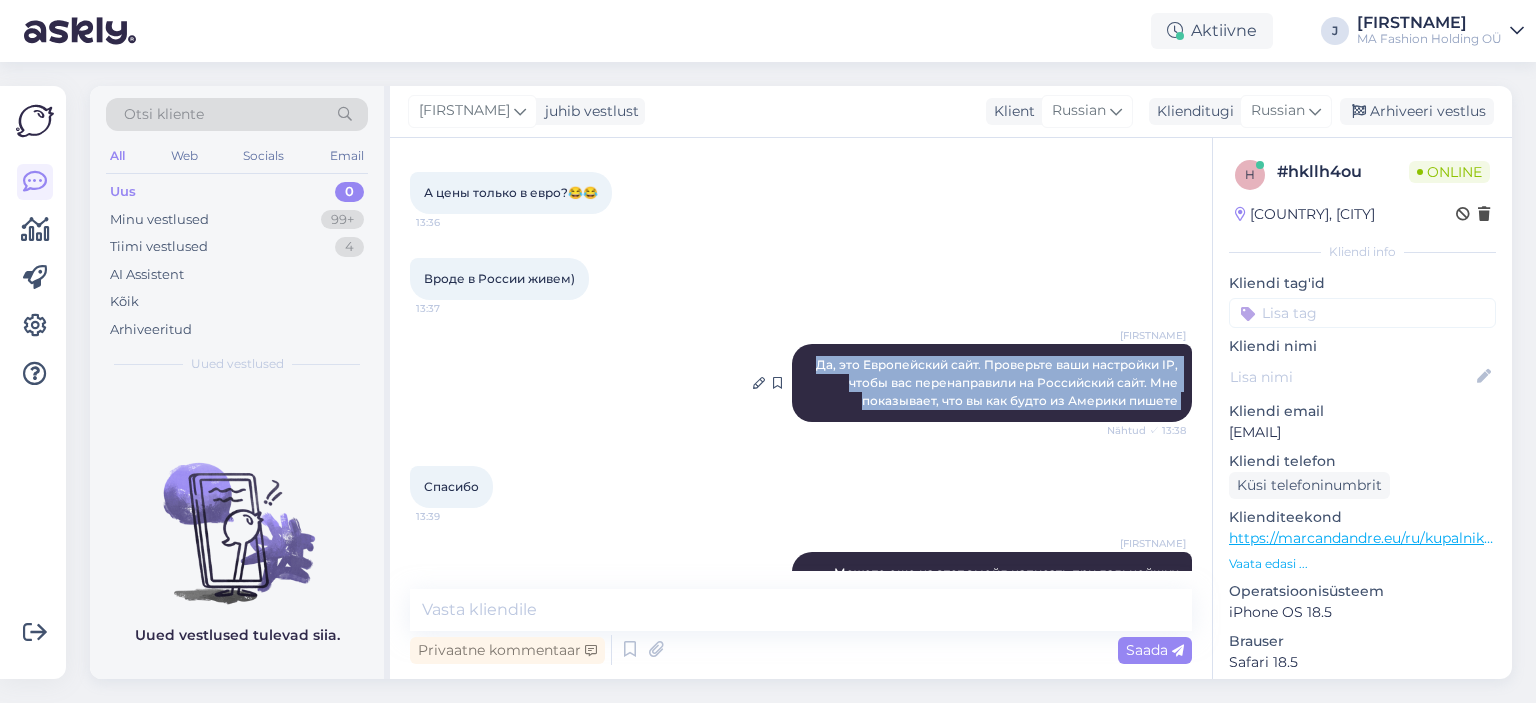 click on "Да, это Европейский сайт. Проверьте ваши настройки IP, чтобы вас перенаправили на Российский сайт. Мне показывает, что вы как будто из Америки пишете" at bounding box center (998, 382) 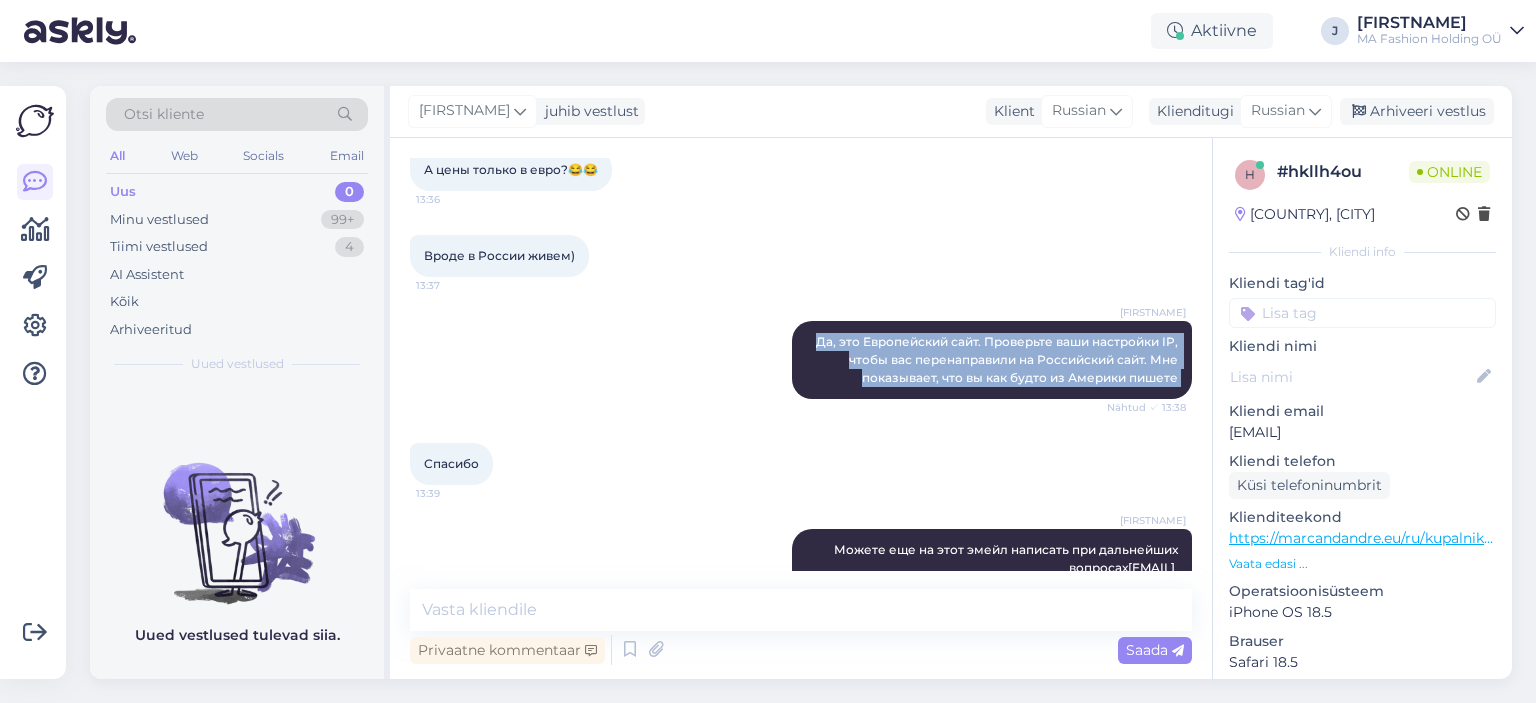 scroll, scrollTop: 362, scrollLeft: 0, axis: vertical 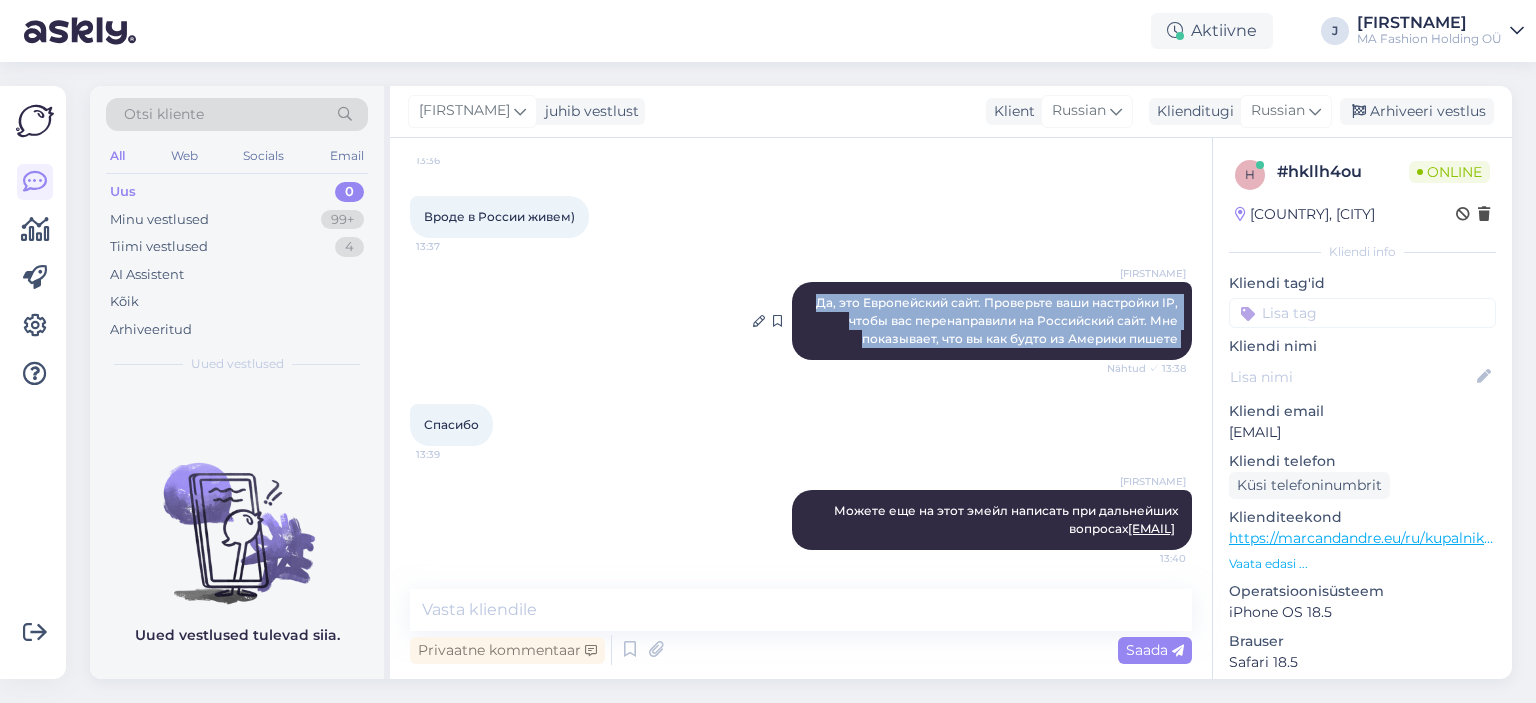 click on "Да, это Европейский сайт. Проверьте ваши настройки IP, чтобы вас перенаправили на Российский сайт. Мне показывает, что вы как будто из Америки пишете" at bounding box center (998, 320) 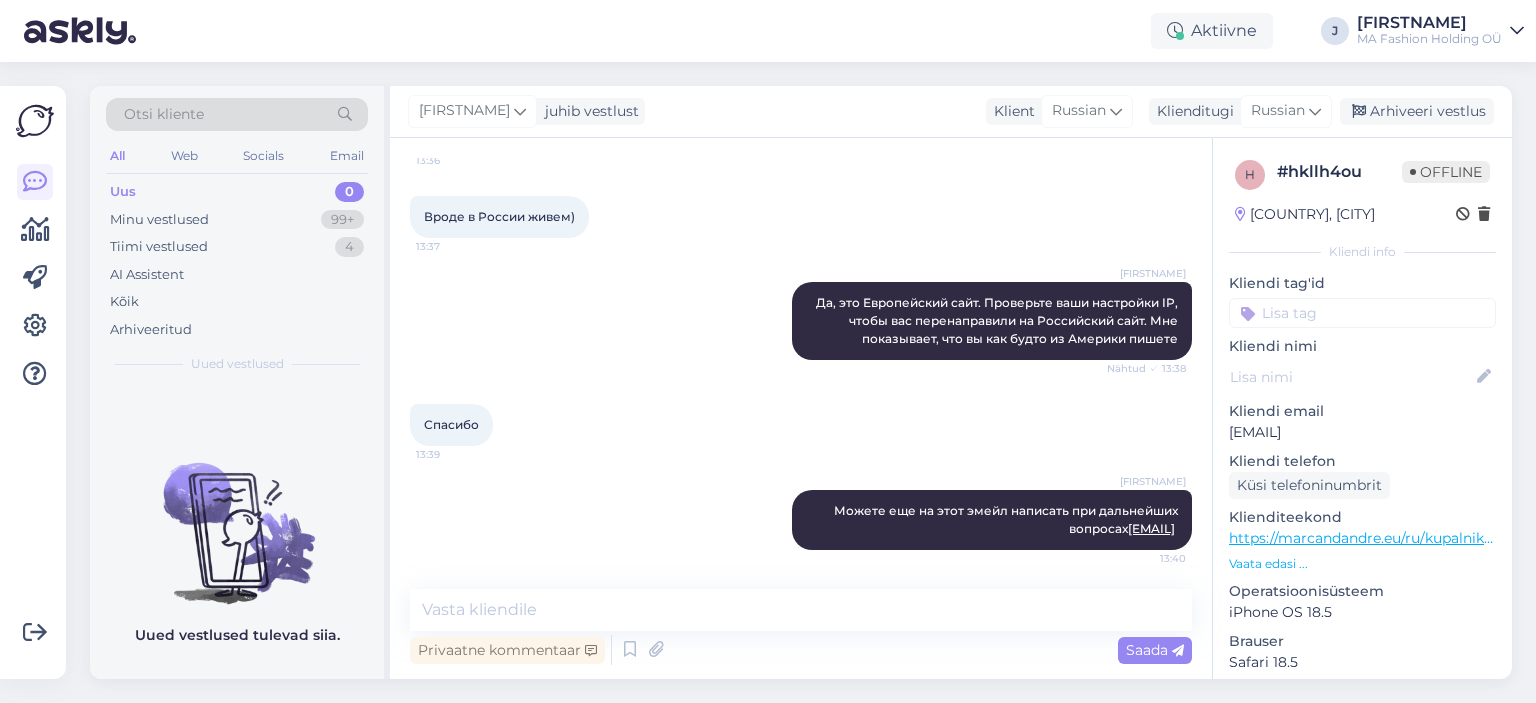 click on "Otsi kliente" at bounding box center (237, 114) 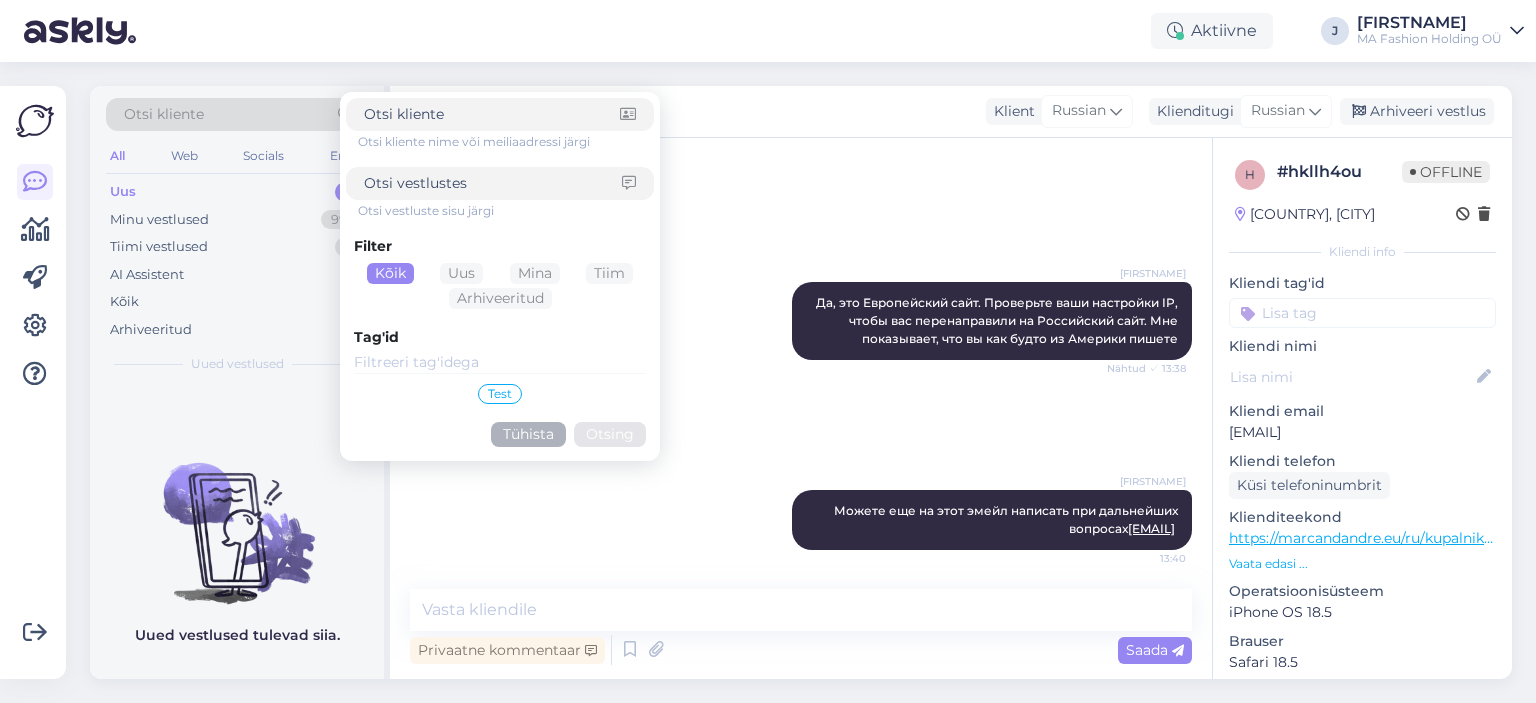 type on "[EMAIL]" 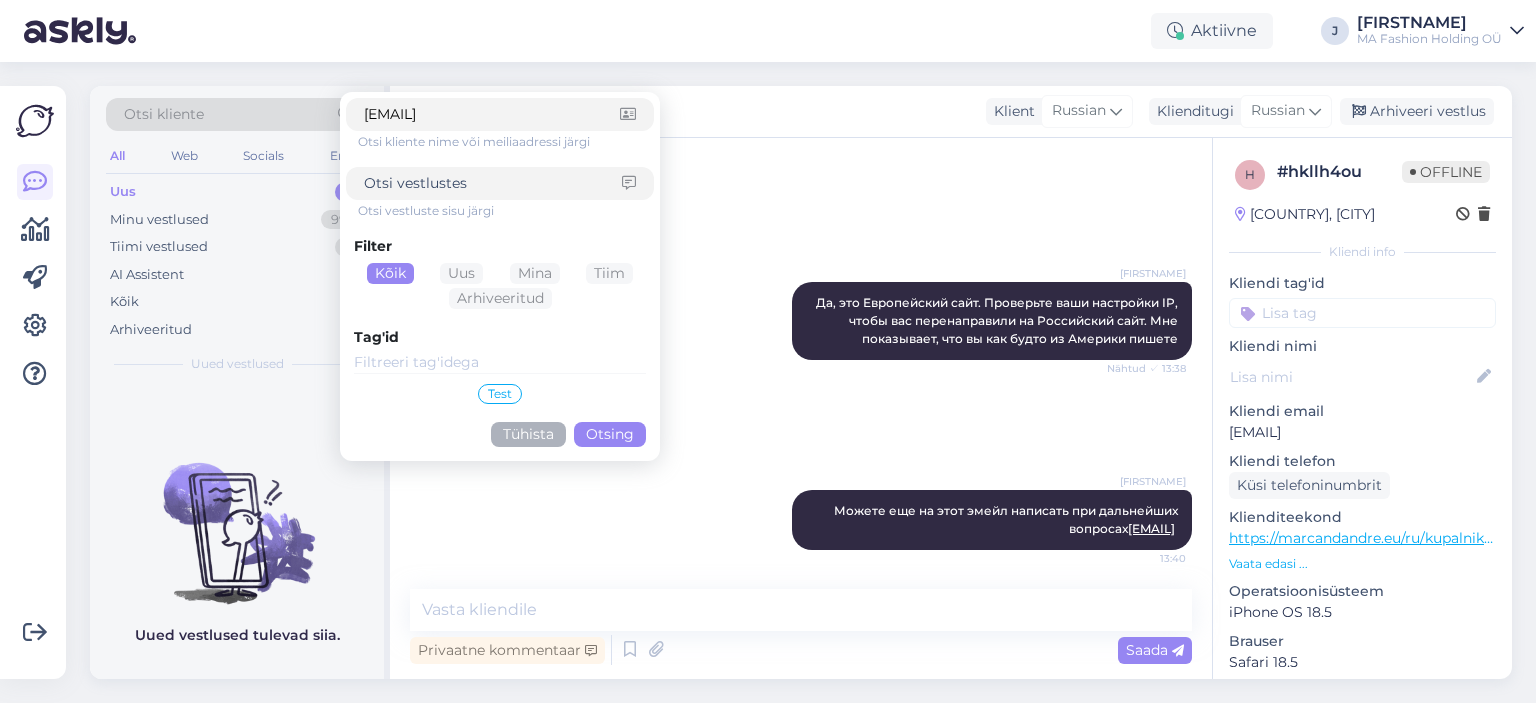click on "Otsing" at bounding box center [610, 434] 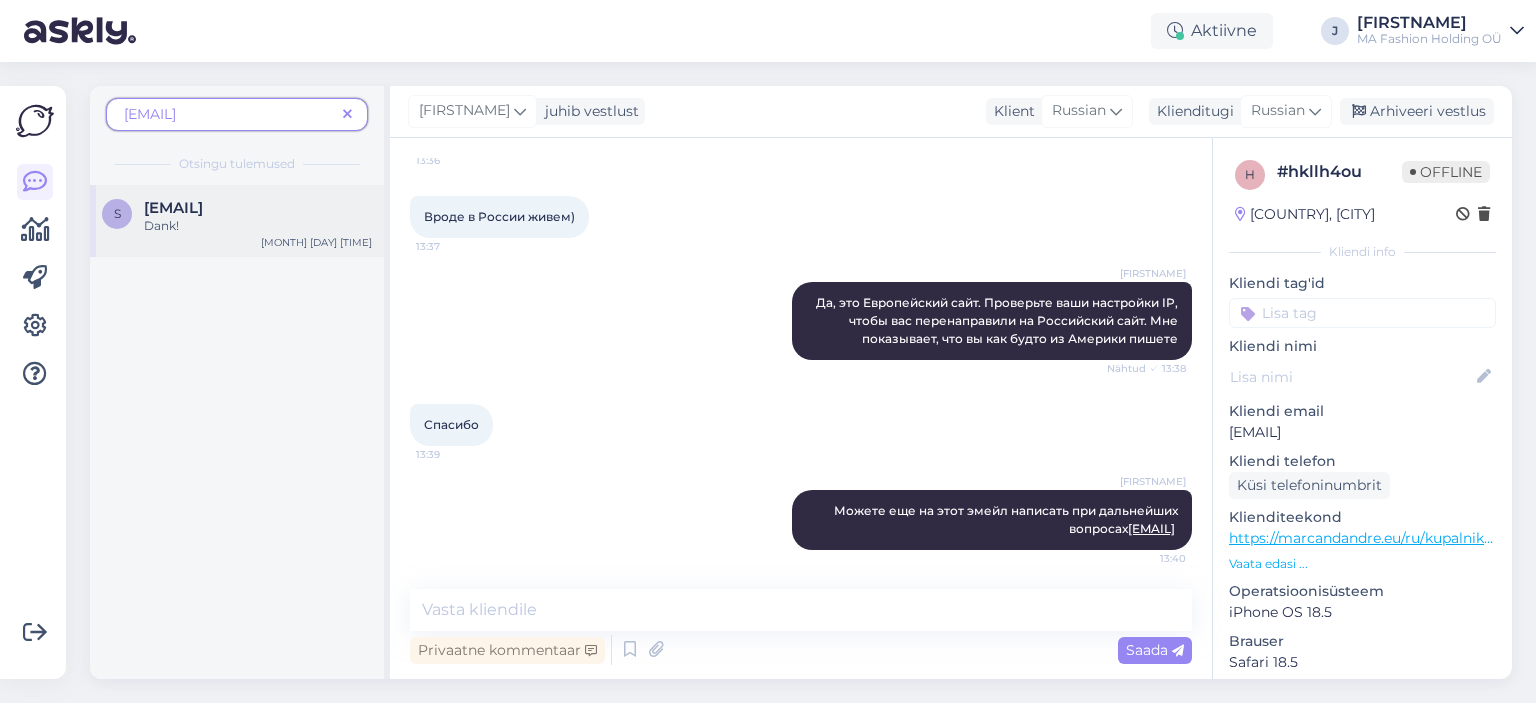 click on "[EMAIL]" at bounding box center [173, 208] 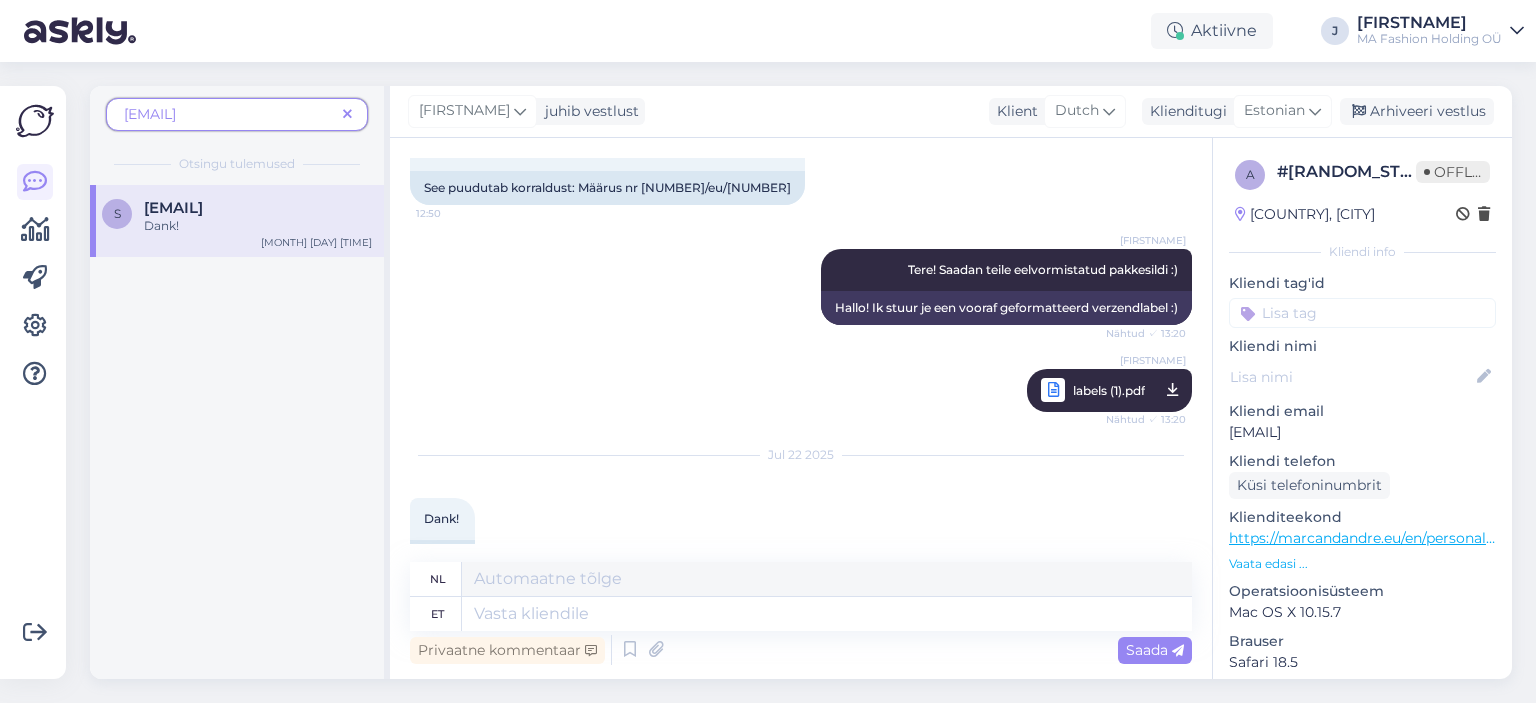 scroll, scrollTop: 720, scrollLeft: 0, axis: vertical 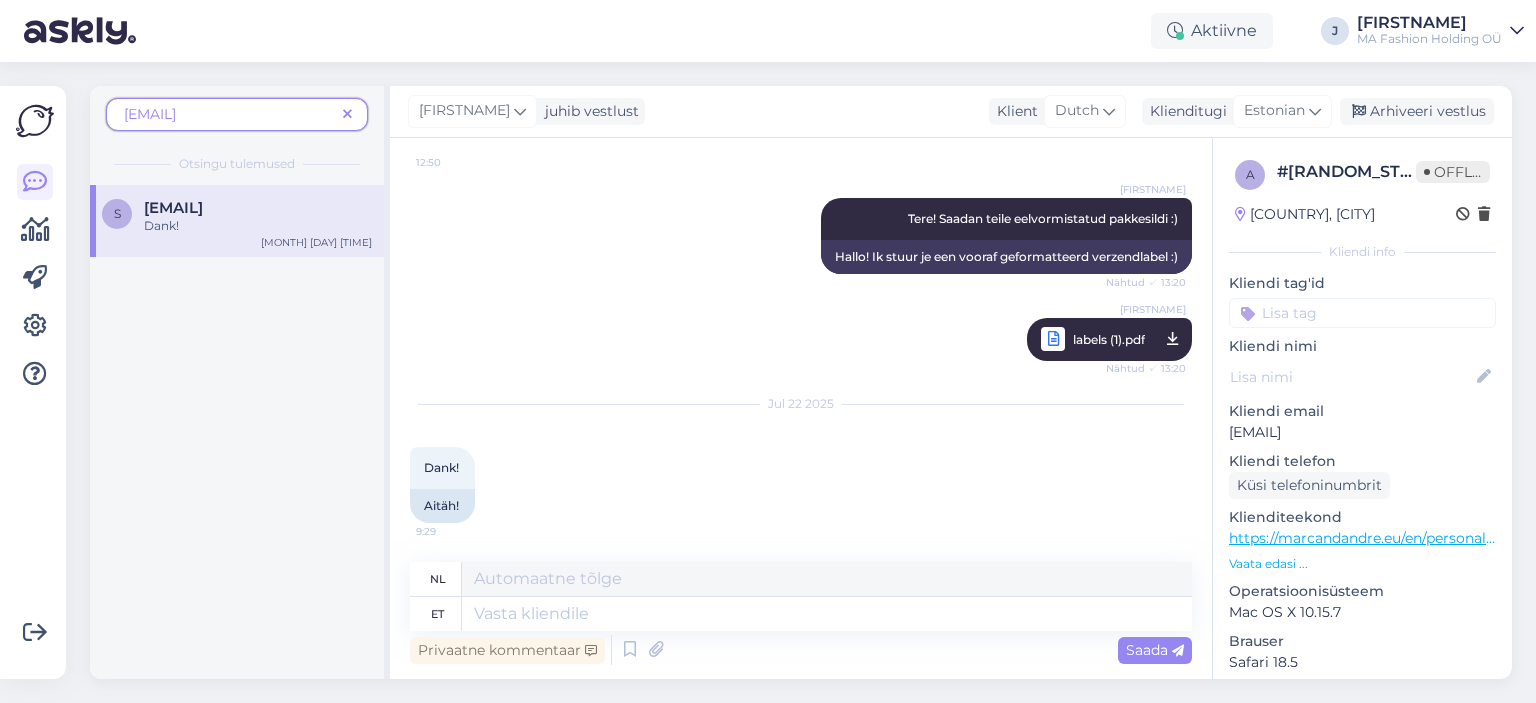 click on "[EMAIL]" at bounding box center (237, 114) 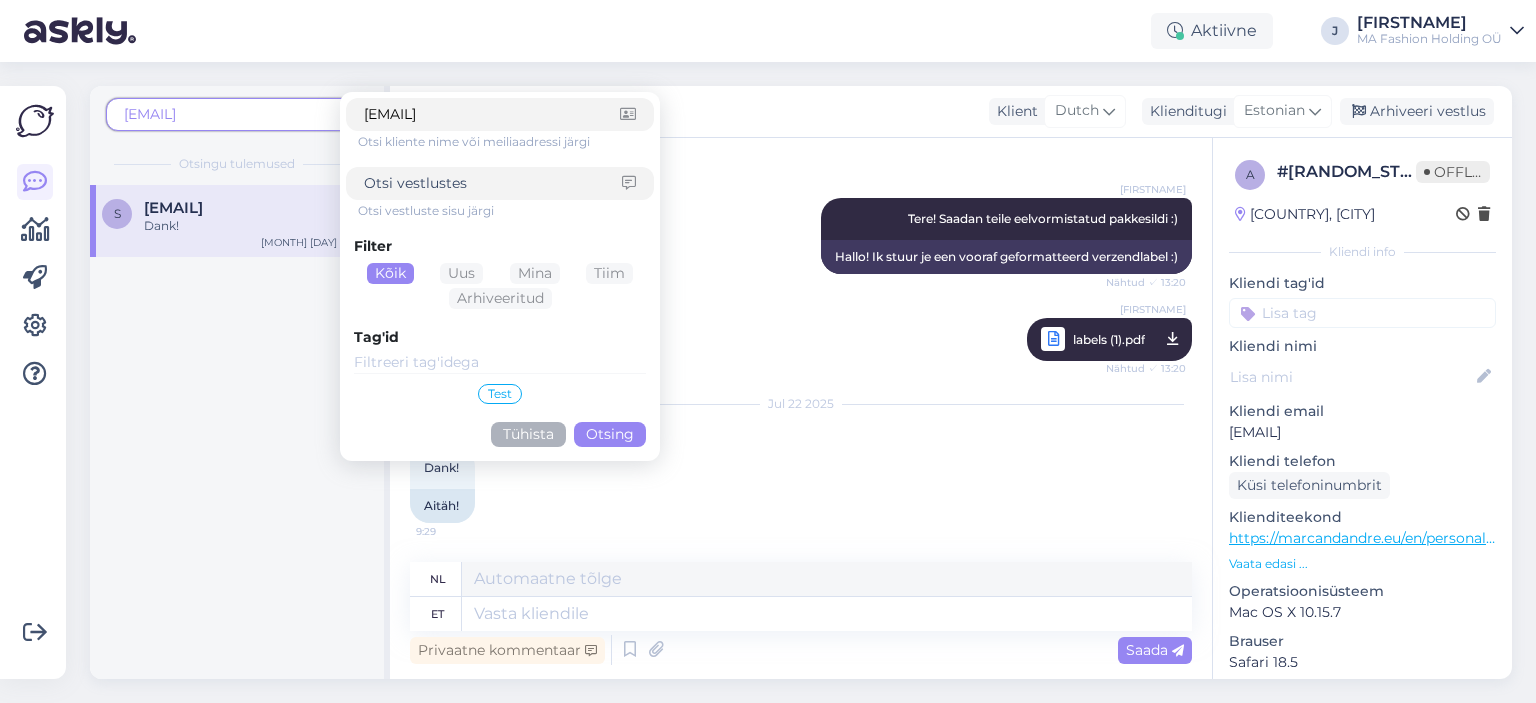 click on "[EMAIL]" at bounding box center [500, 114] 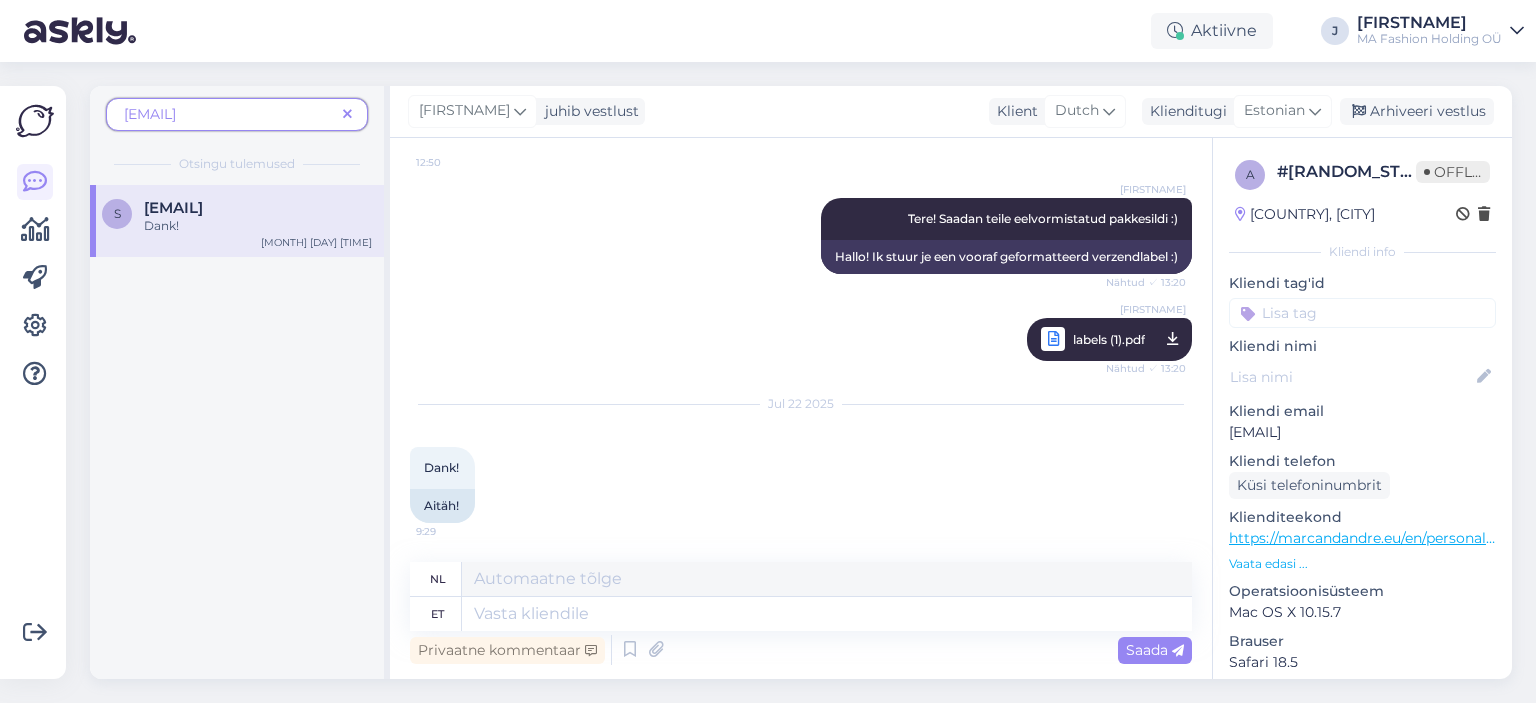 click at bounding box center (347, 115) 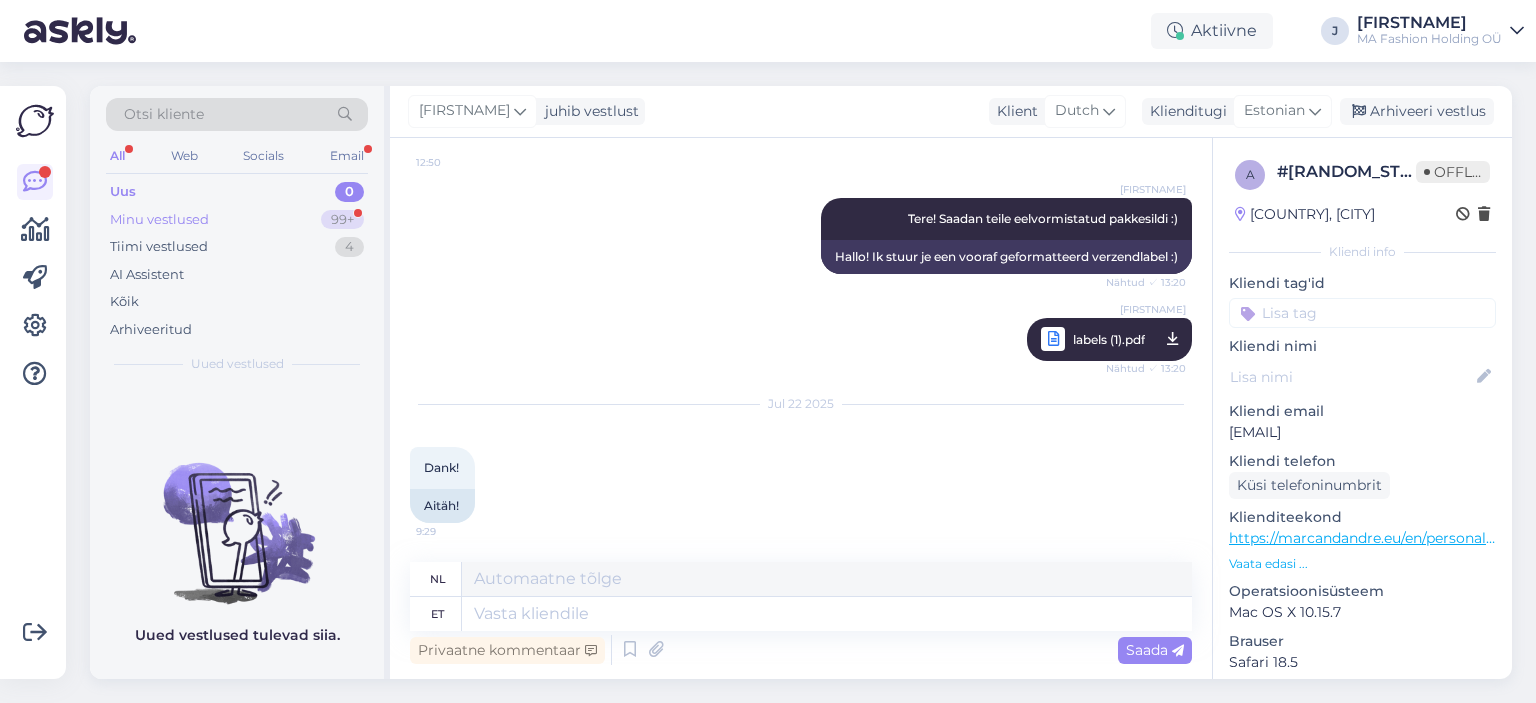 click on "Minu vestlused 99+" at bounding box center [237, 220] 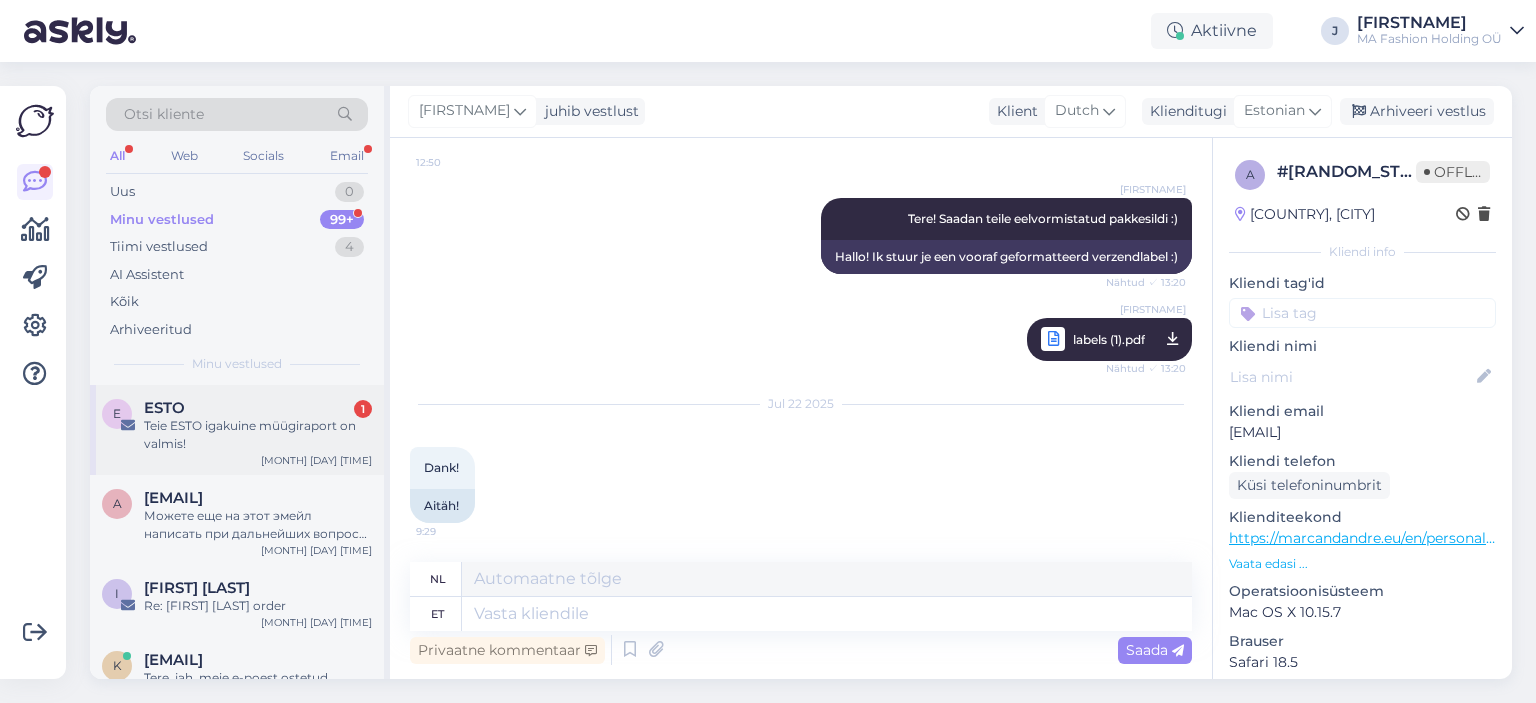 click on "Teie ESTO igakuine müügiraport on valmis!" at bounding box center (258, 435) 